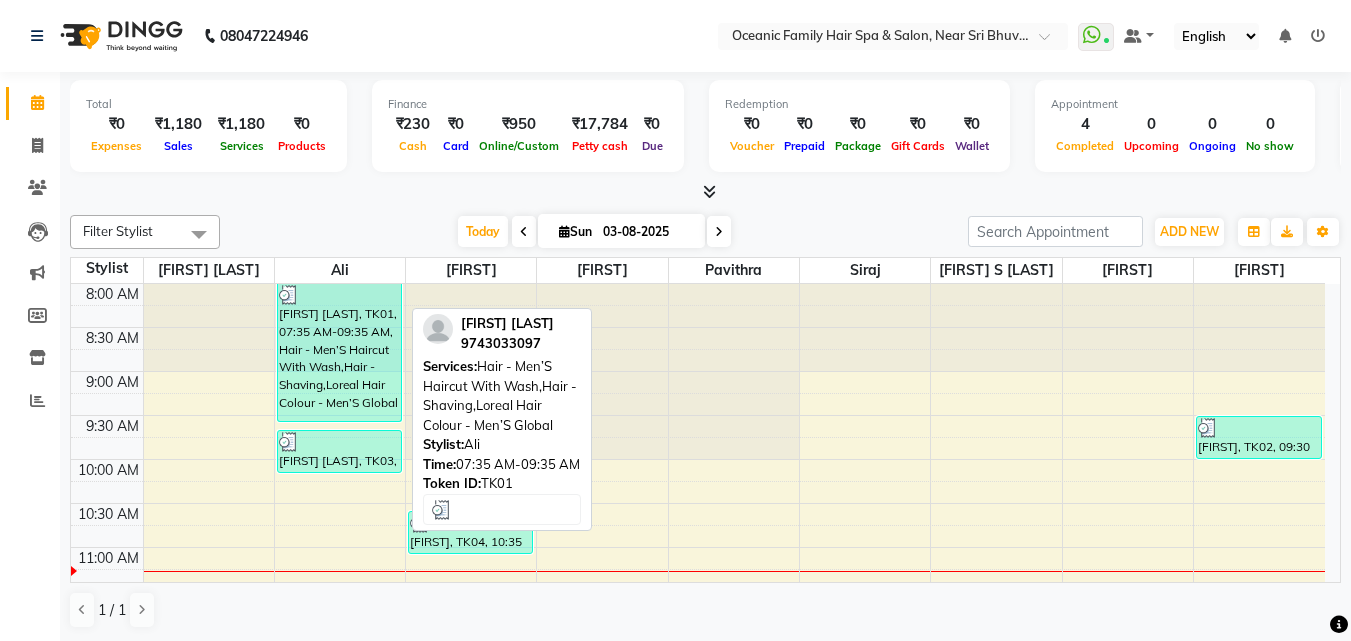 scroll, scrollTop: 0, scrollLeft: 0, axis: both 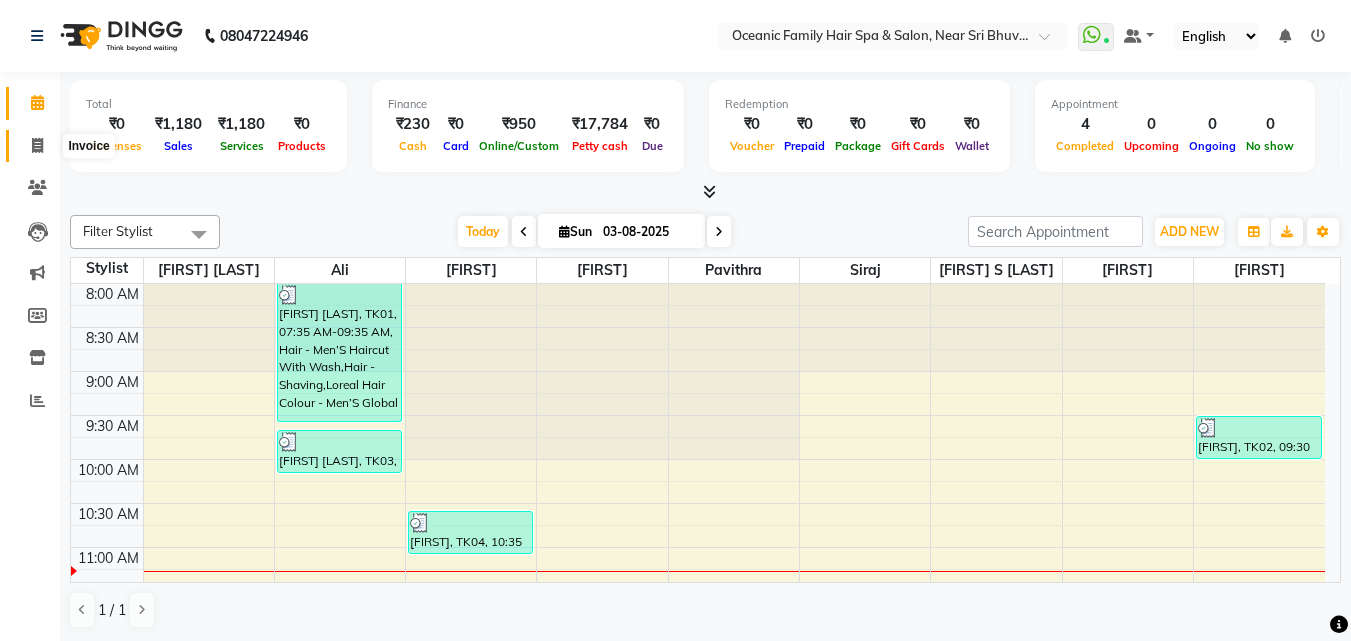 click 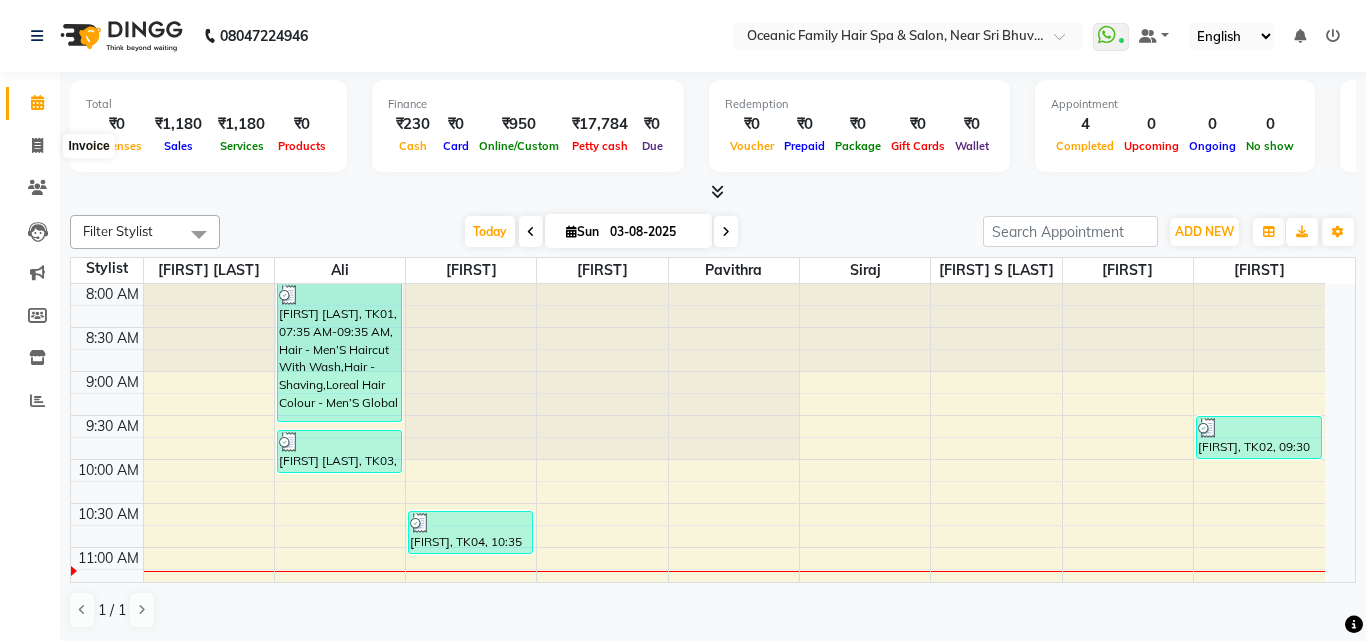 select on "service" 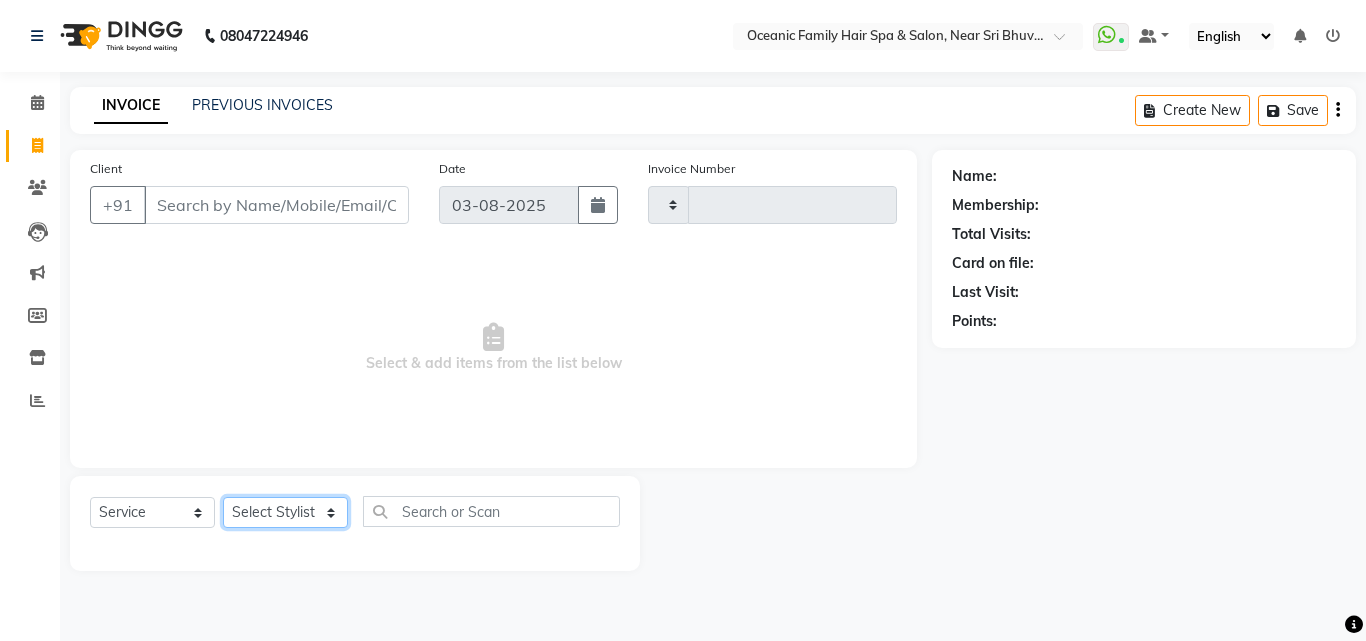 click on "Select Stylist" 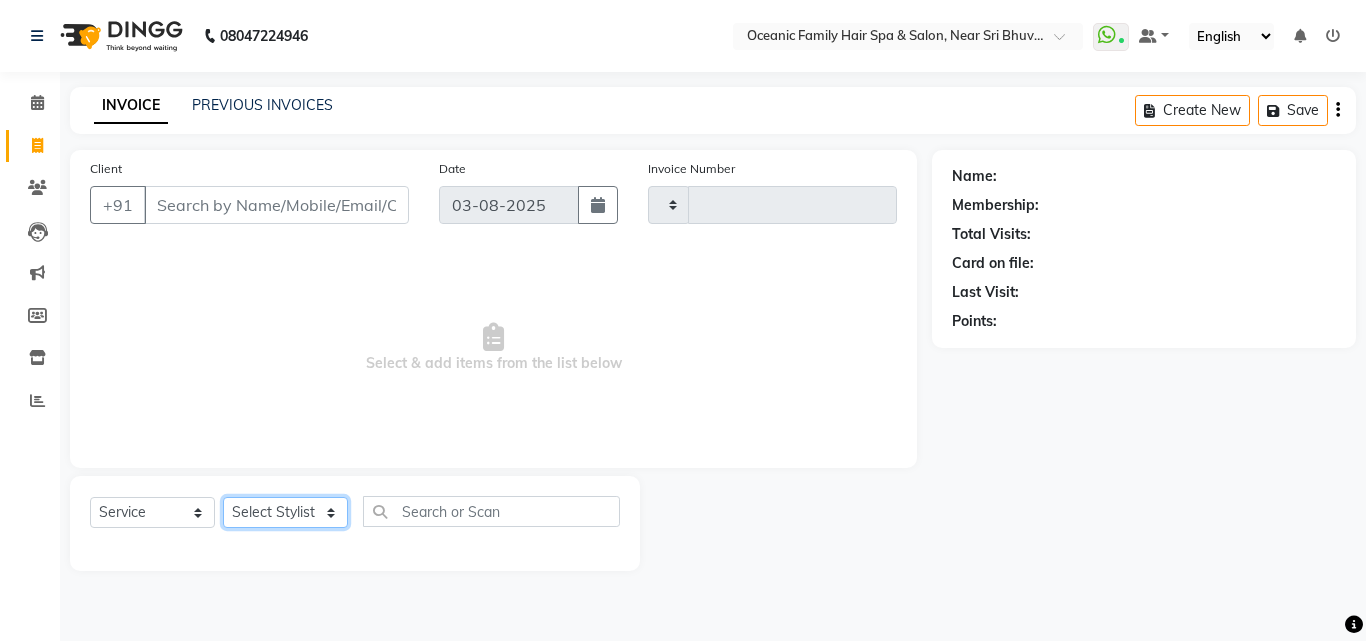 select on "23946" 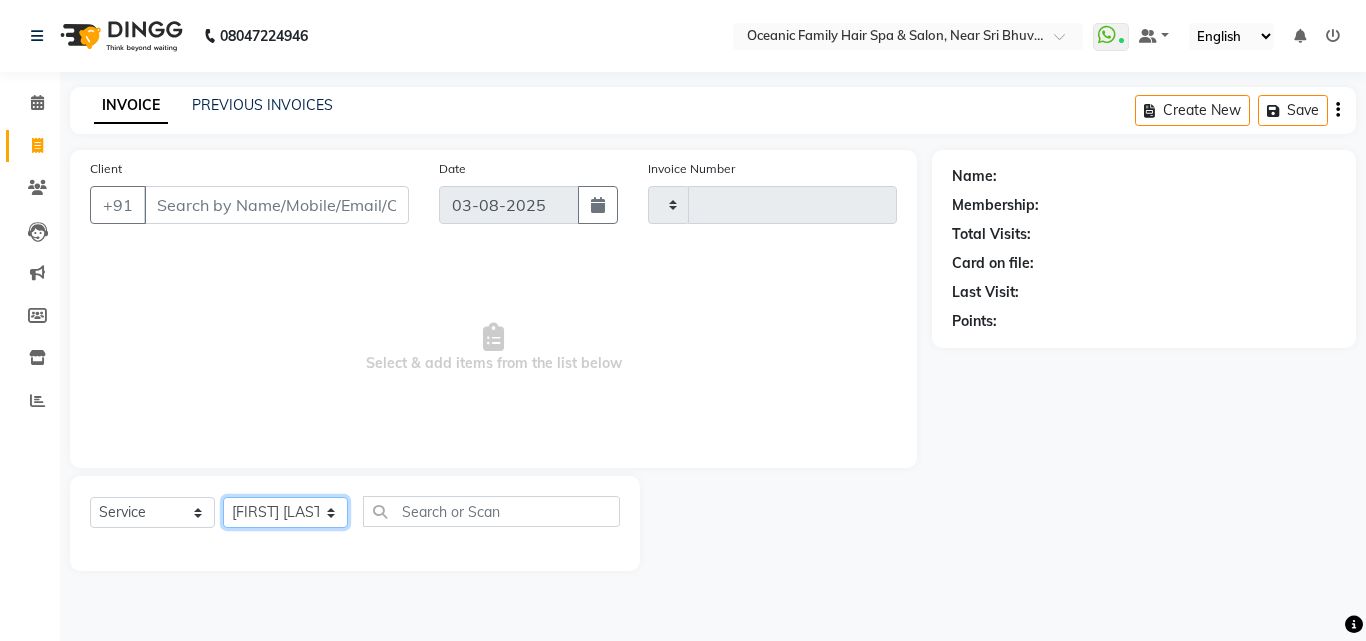 click on "Select Stylist Afsar Ali Arun Thakur Pavithra Rajani Shwetha S Jain Siraj Sulochana Tasmiya" 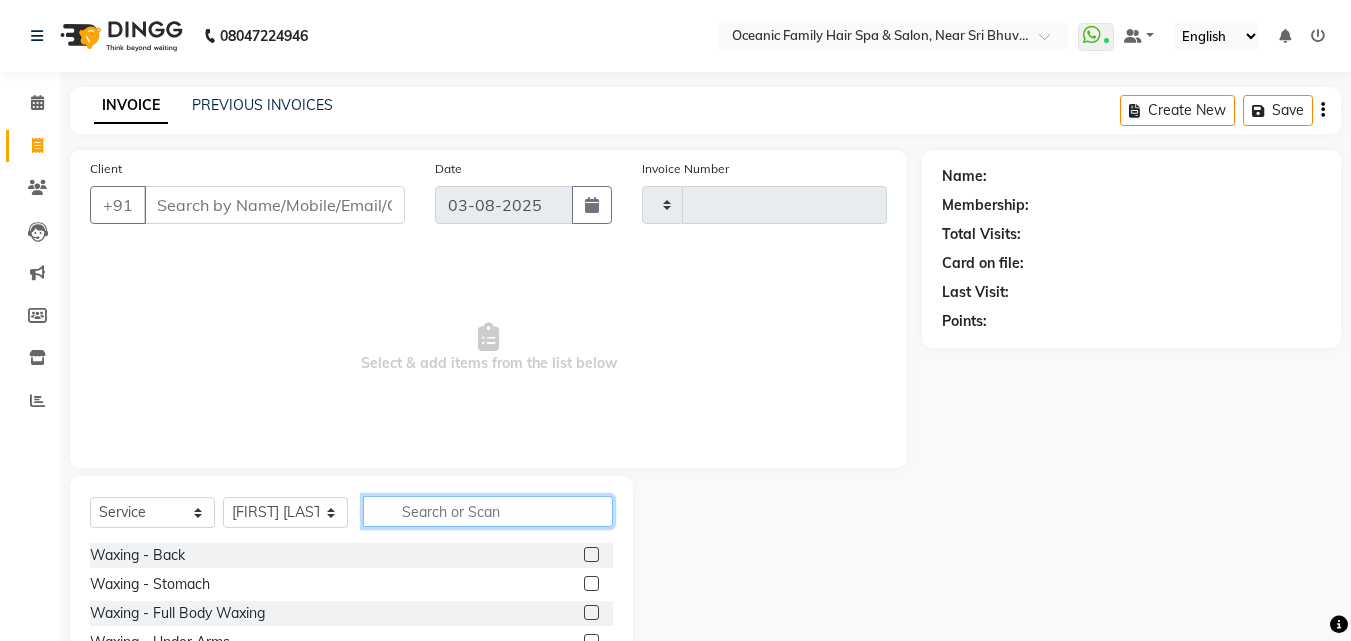 click 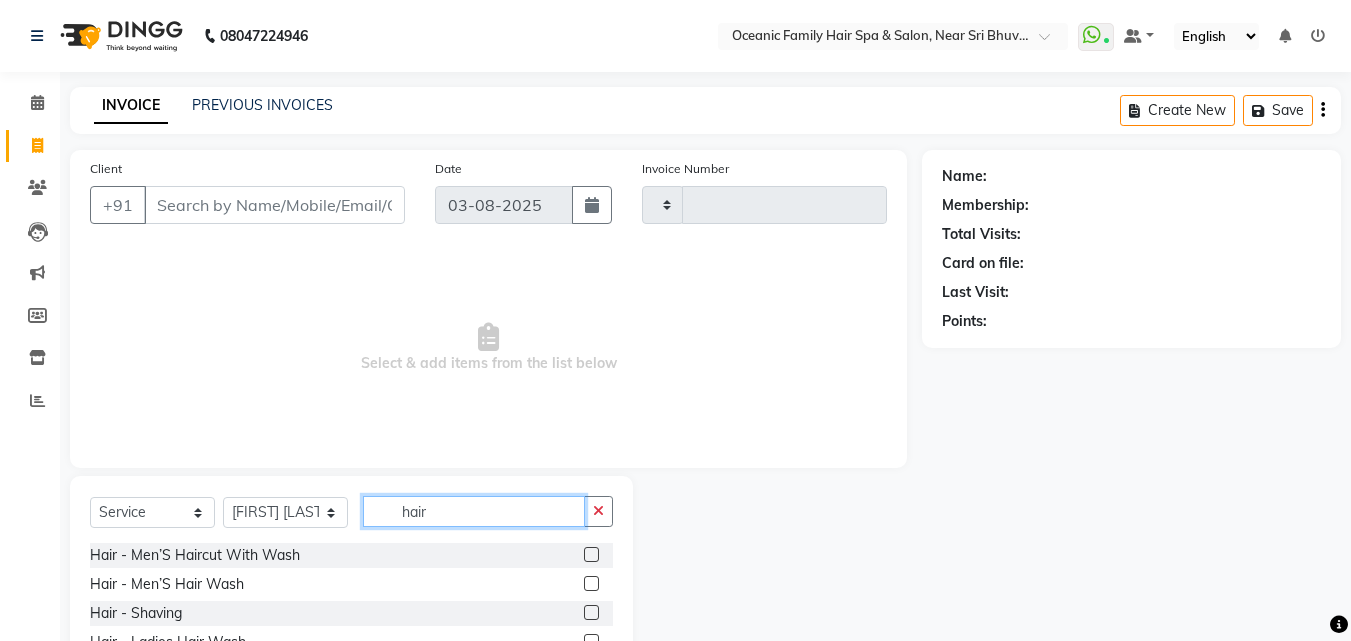 type on "hair" 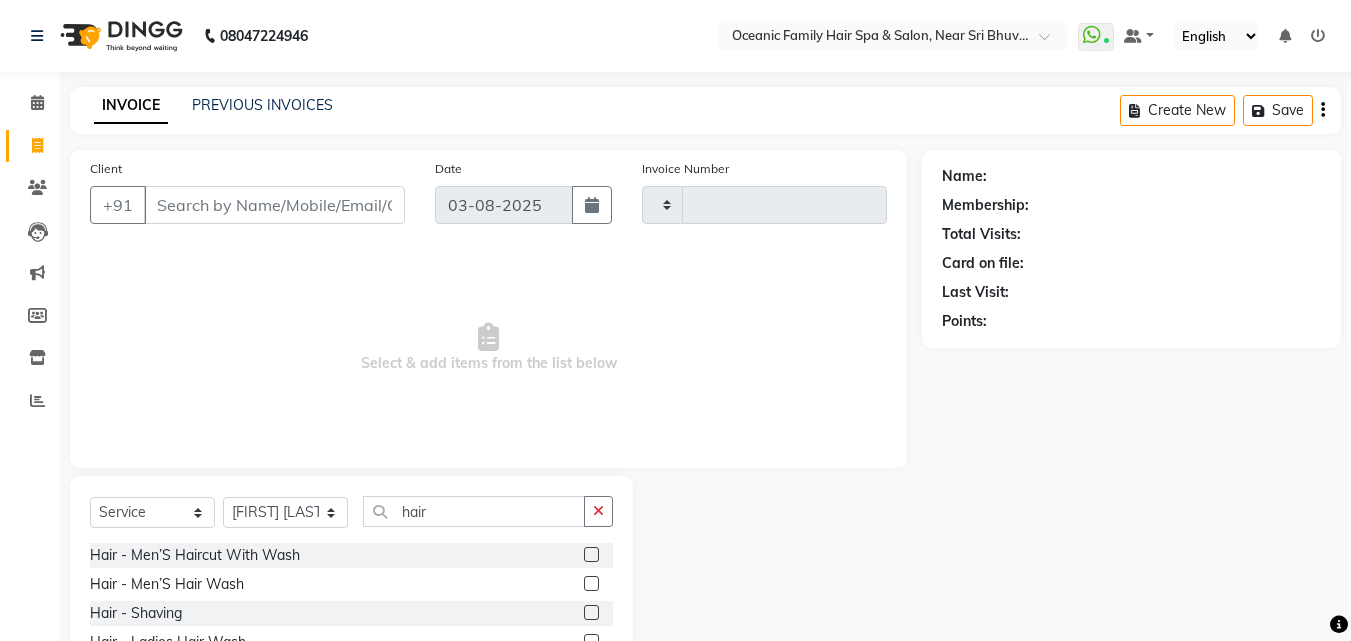 click 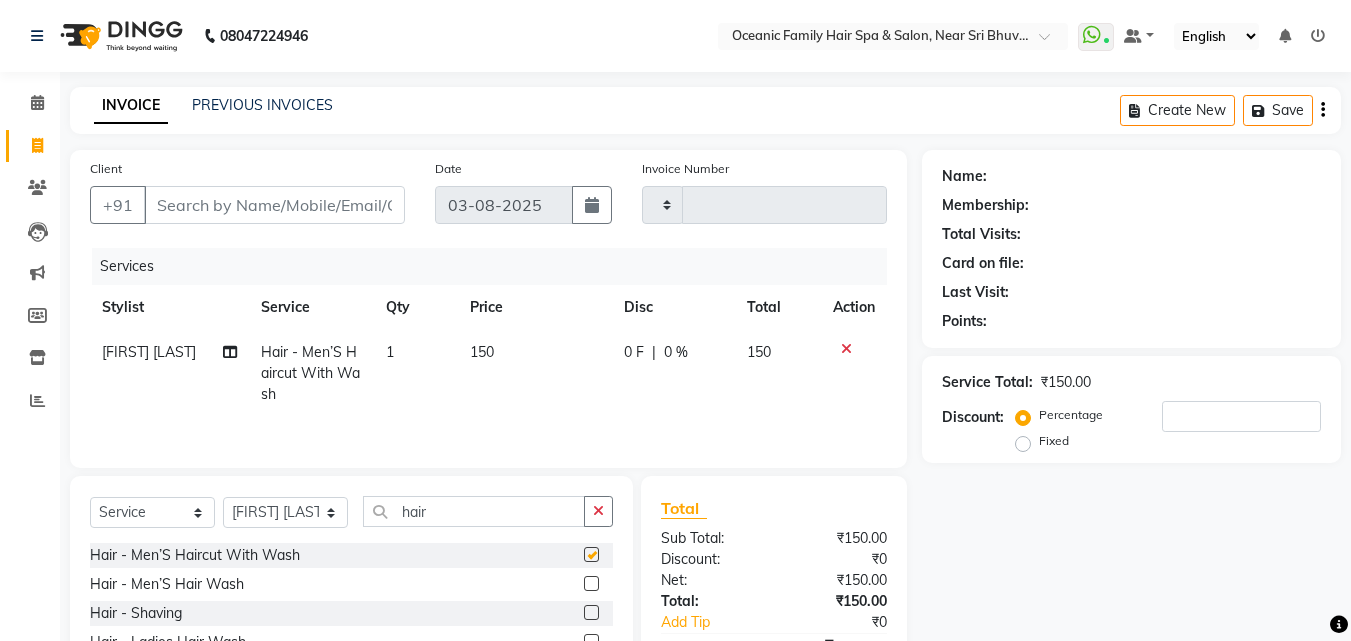 checkbox on "false" 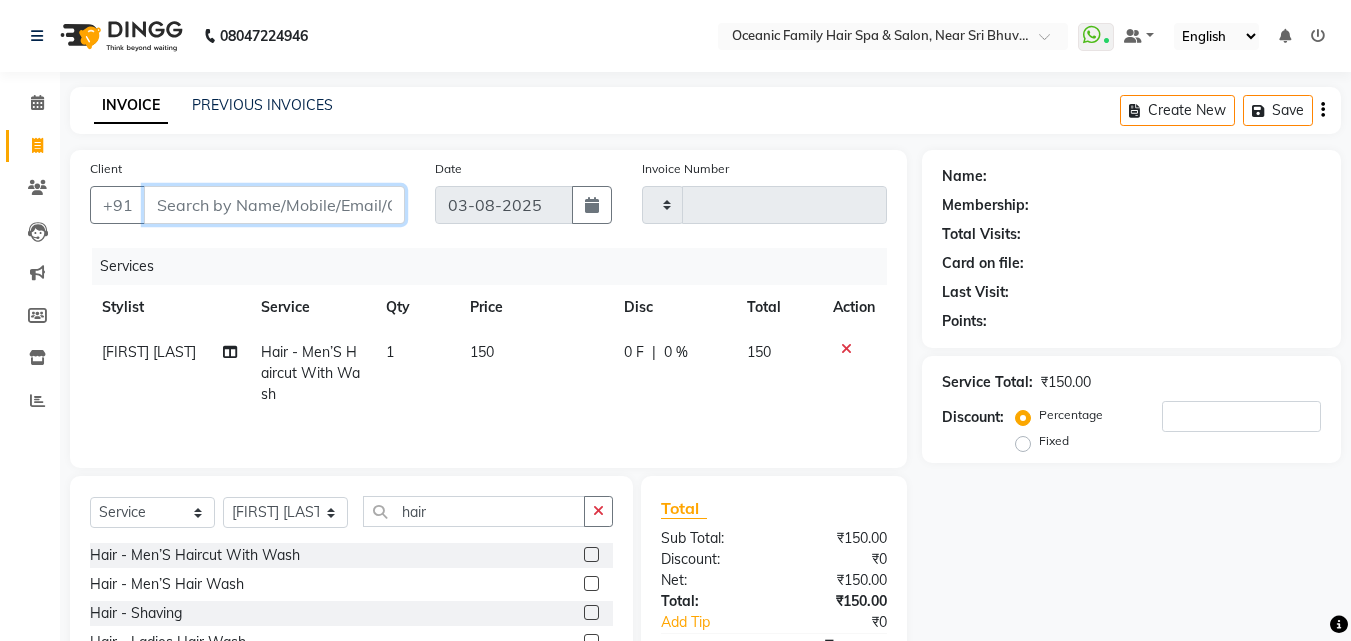 click on "Client" at bounding box center [274, 205] 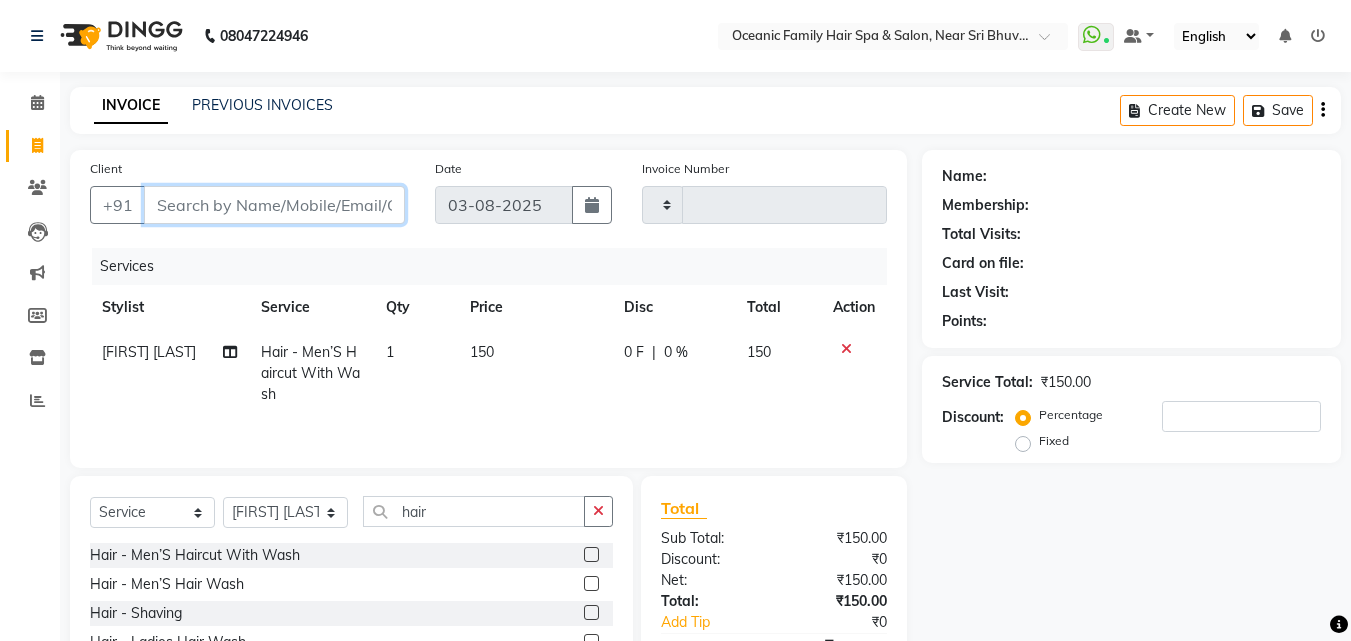type on "9" 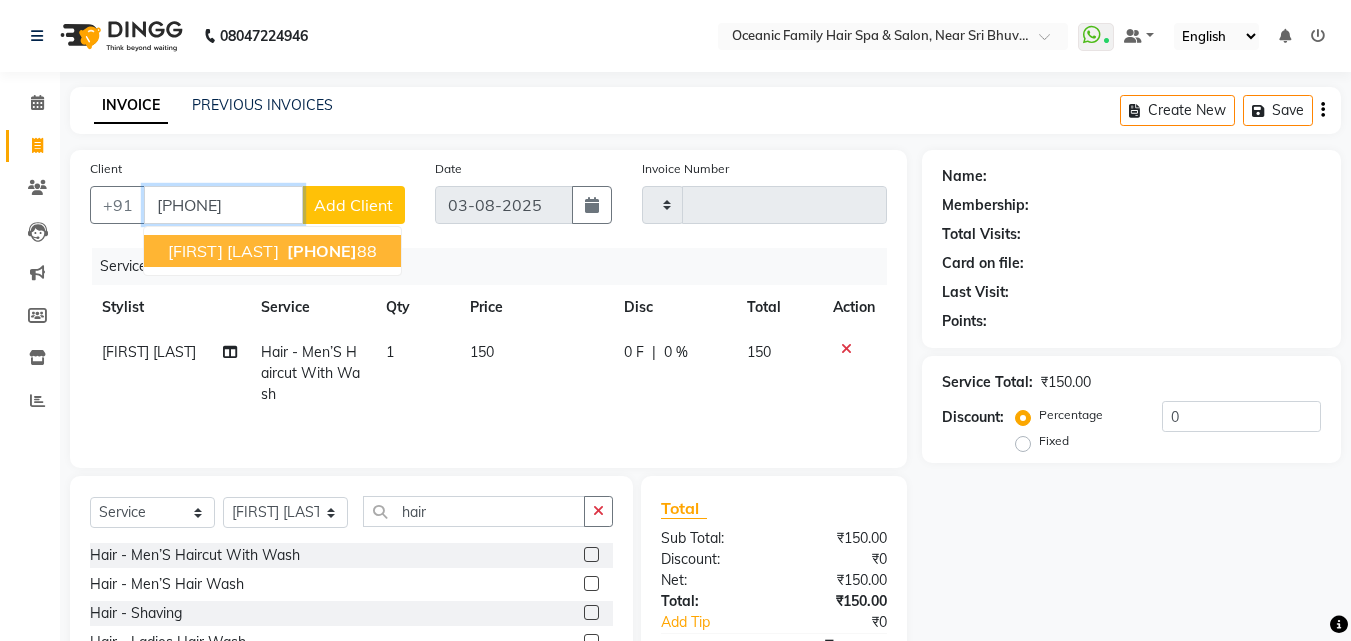 click on "[PHONE]" at bounding box center [330, 251] 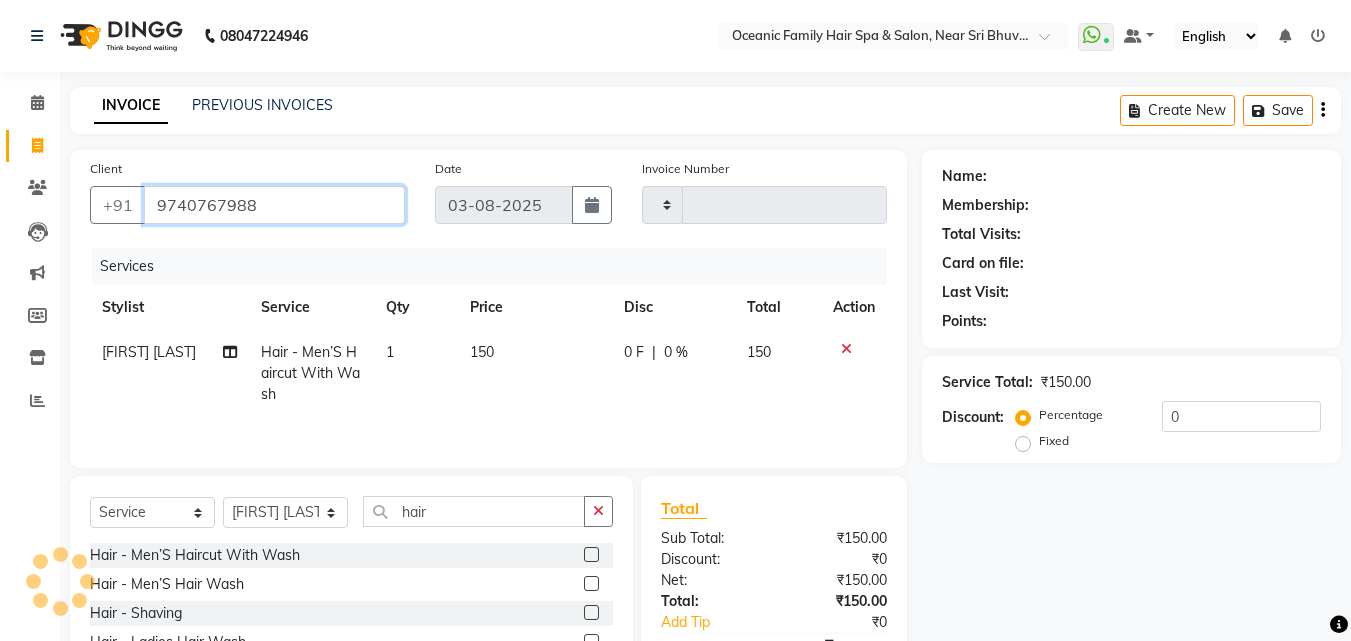 type on "9740767988" 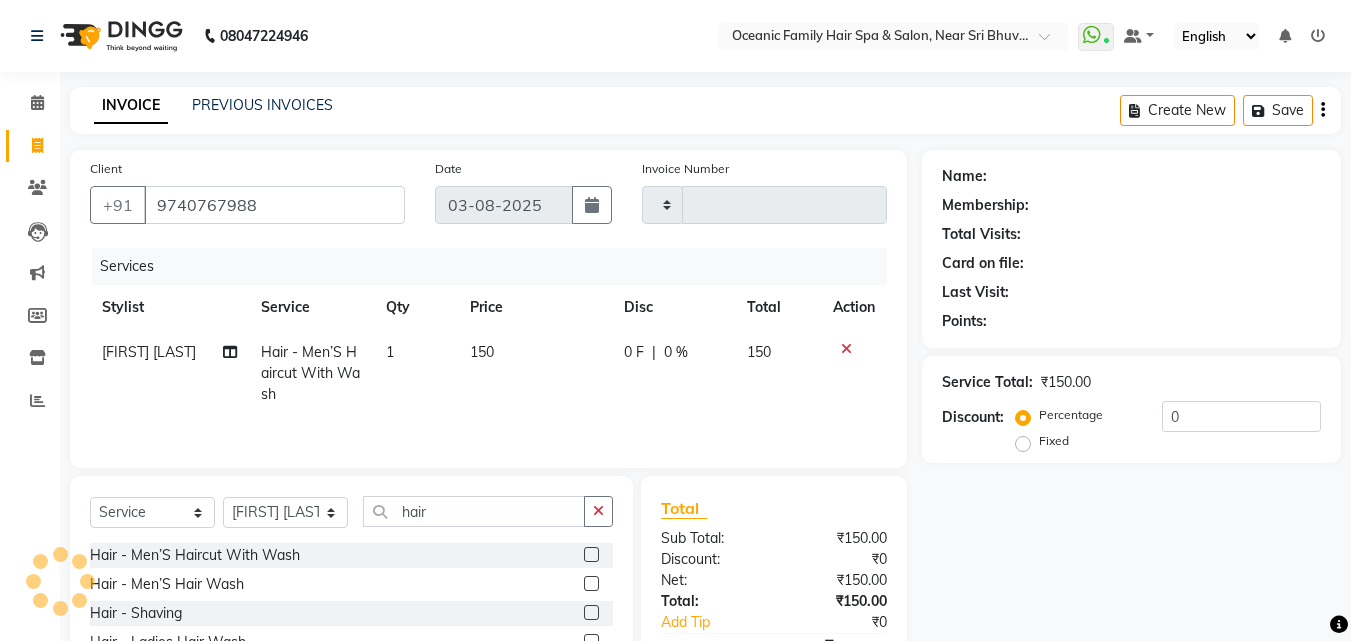 select on "1: Object" 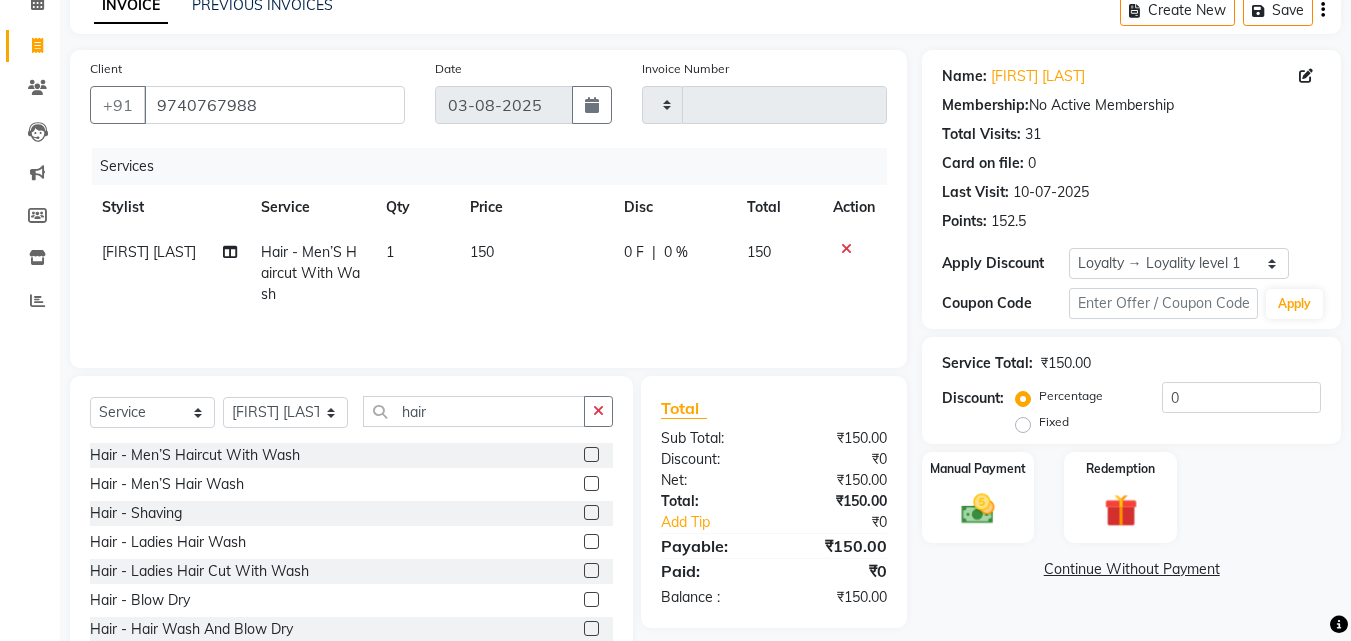 scroll, scrollTop: 160, scrollLeft: 0, axis: vertical 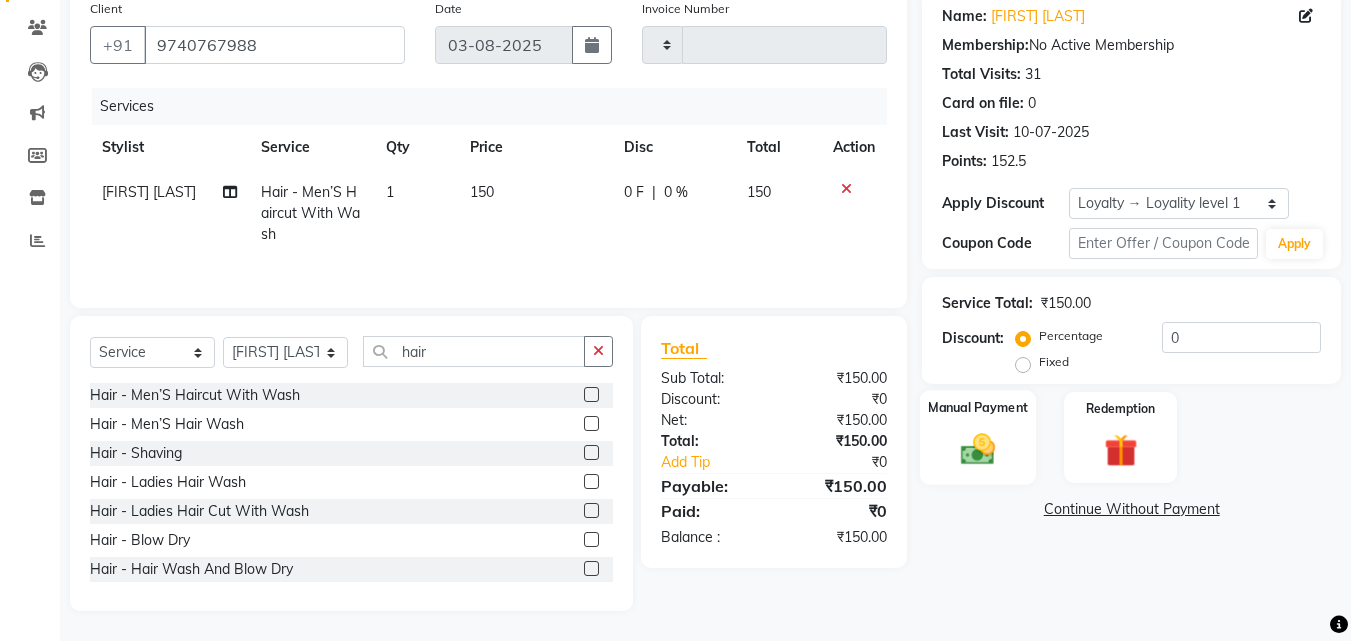 click 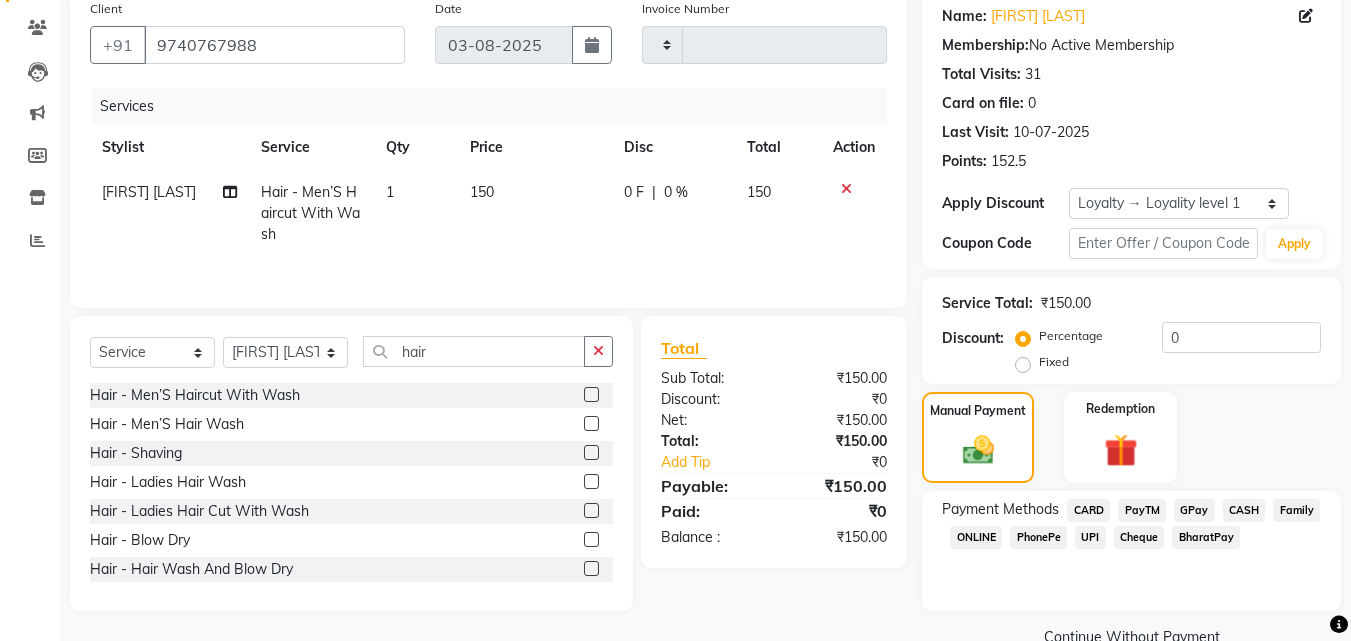click on "PayTM" 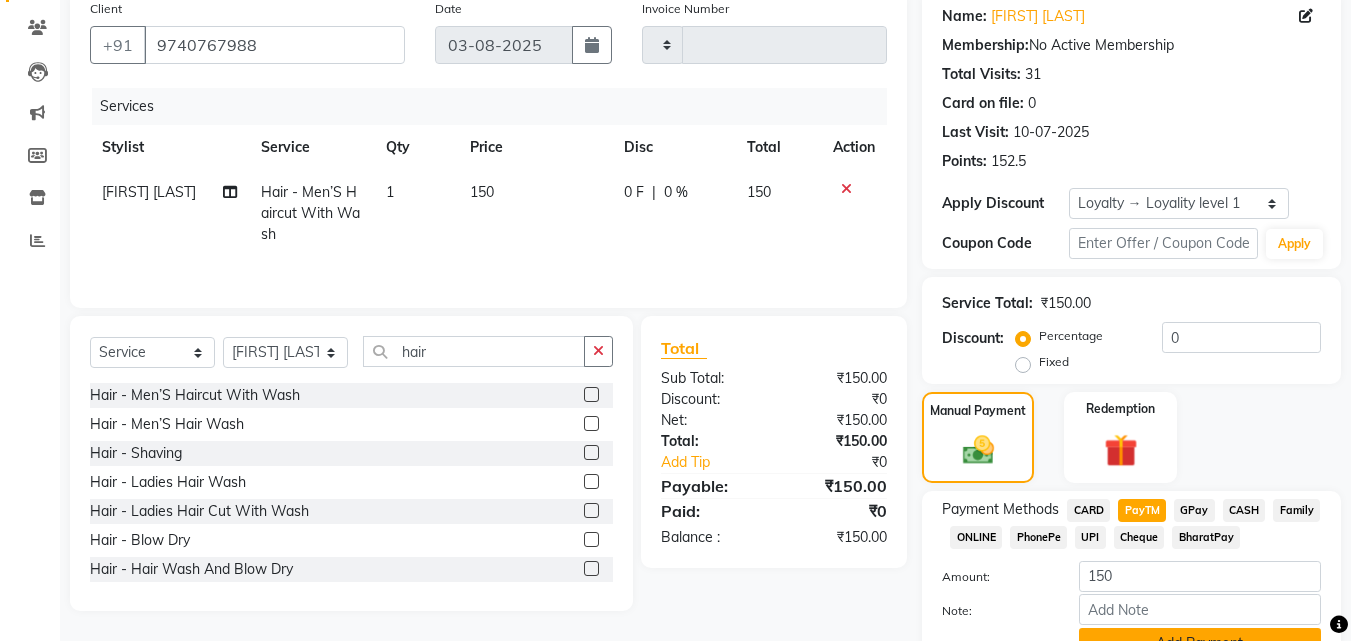 click on "Add Payment" 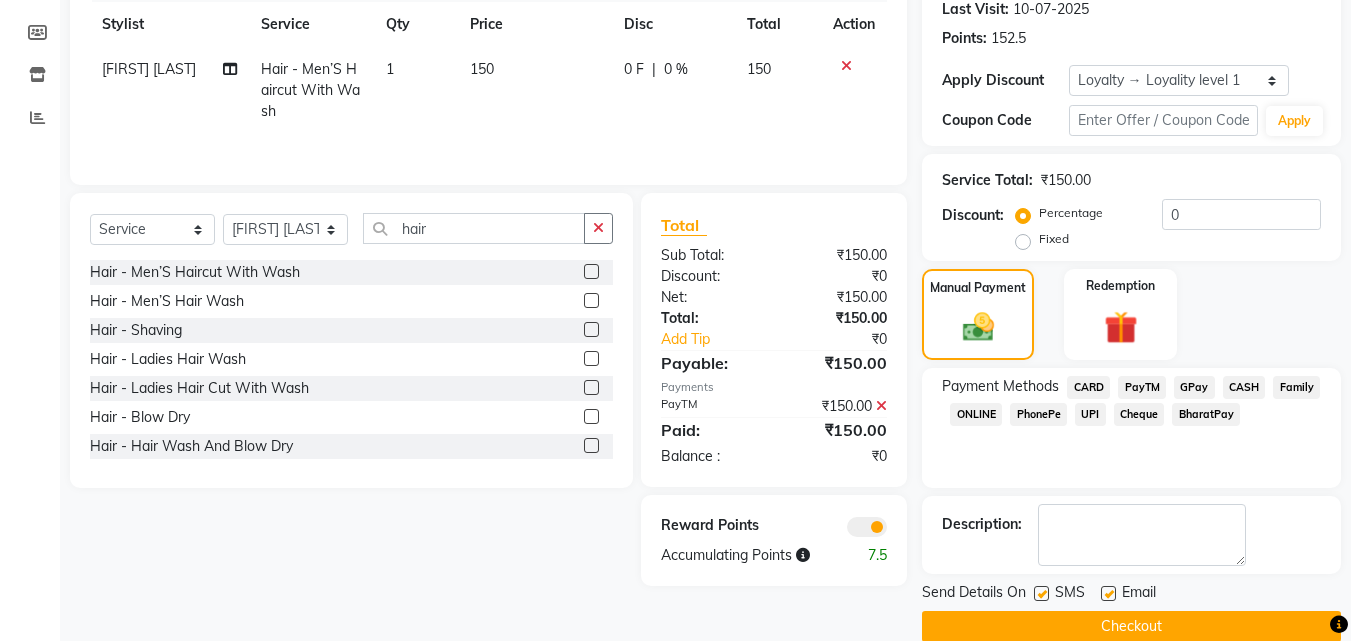 scroll, scrollTop: 314, scrollLeft: 0, axis: vertical 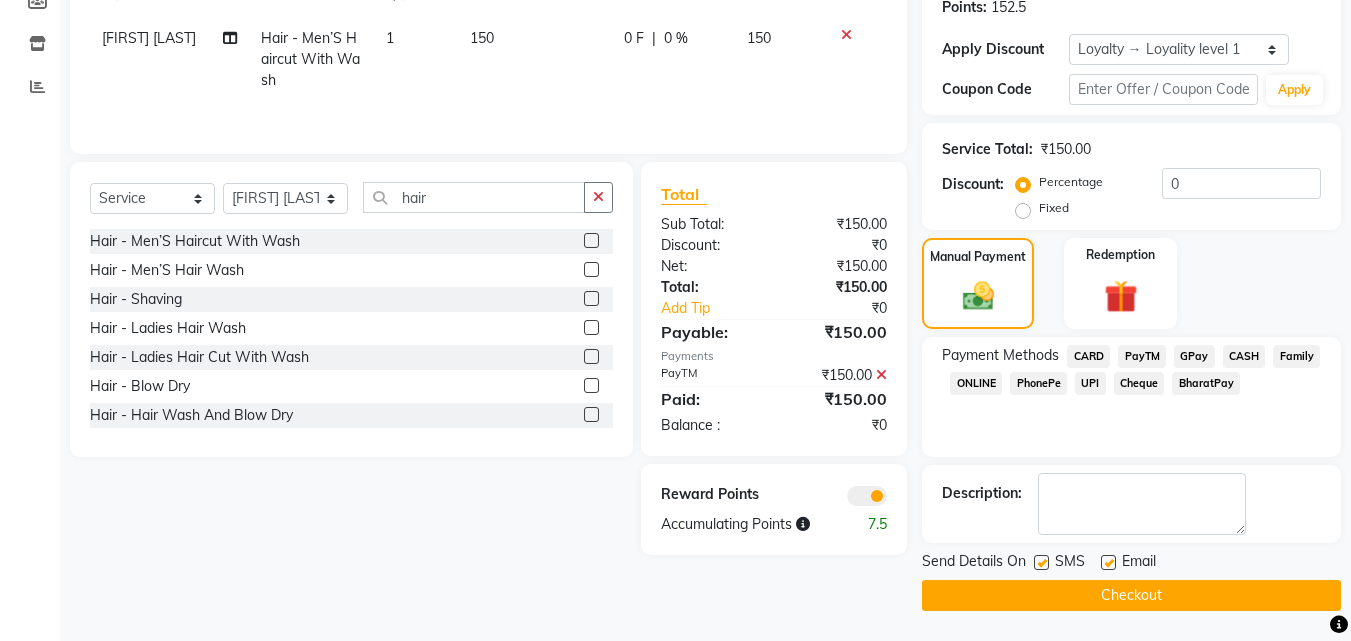 click on "Checkout" 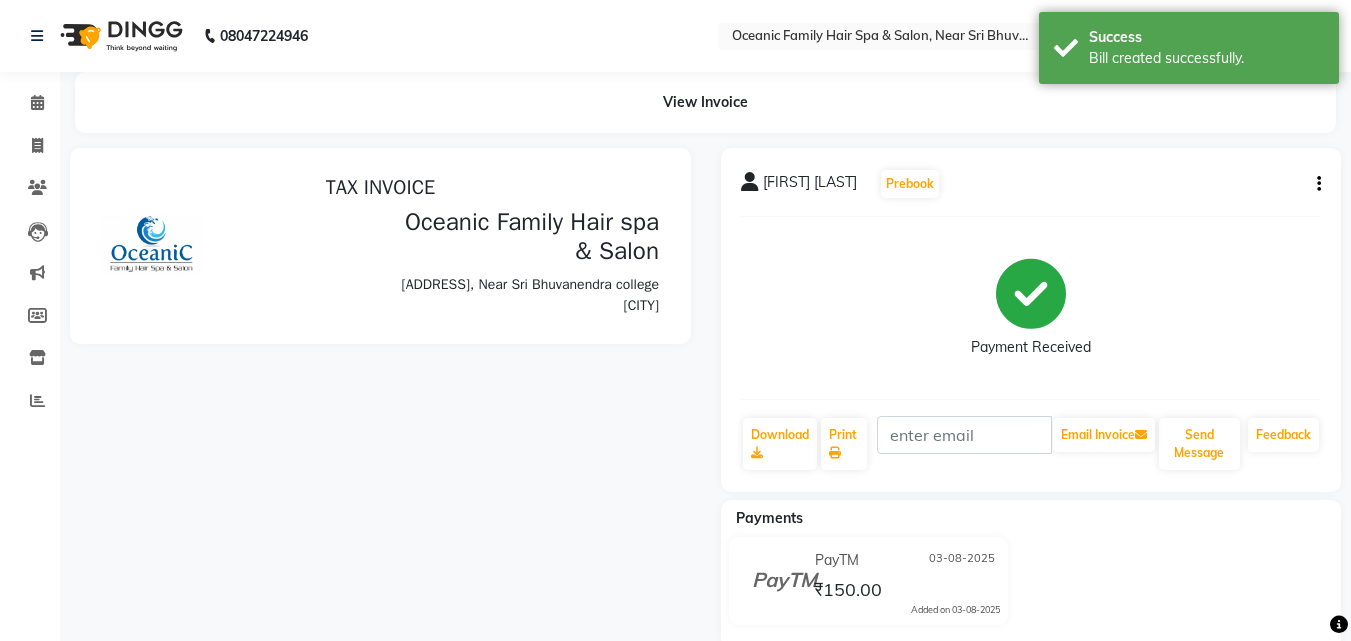 scroll, scrollTop: 0, scrollLeft: 0, axis: both 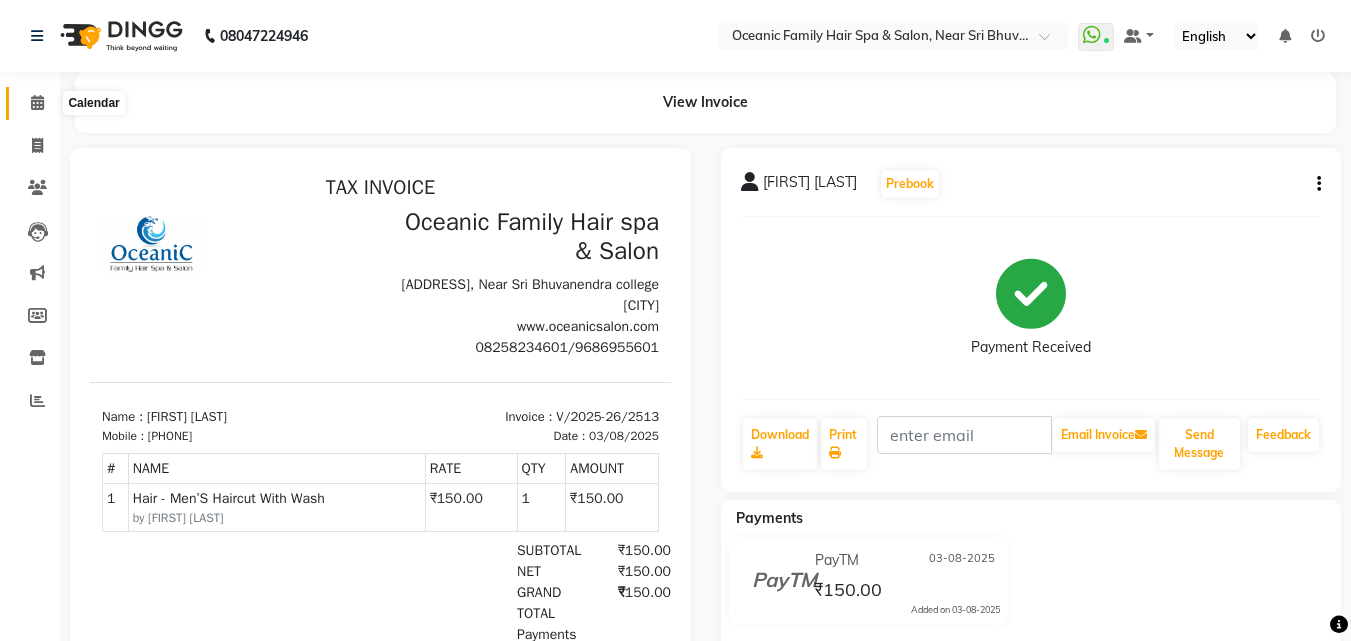 click 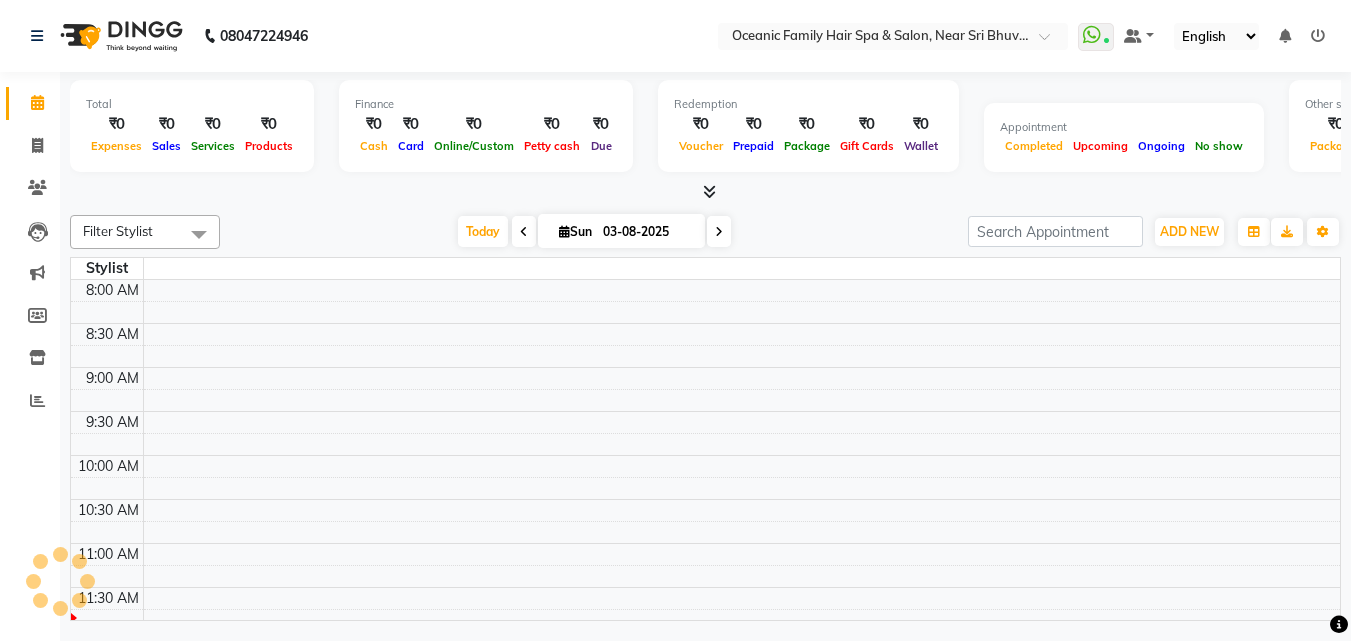 scroll, scrollTop: 0, scrollLeft: 0, axis: both 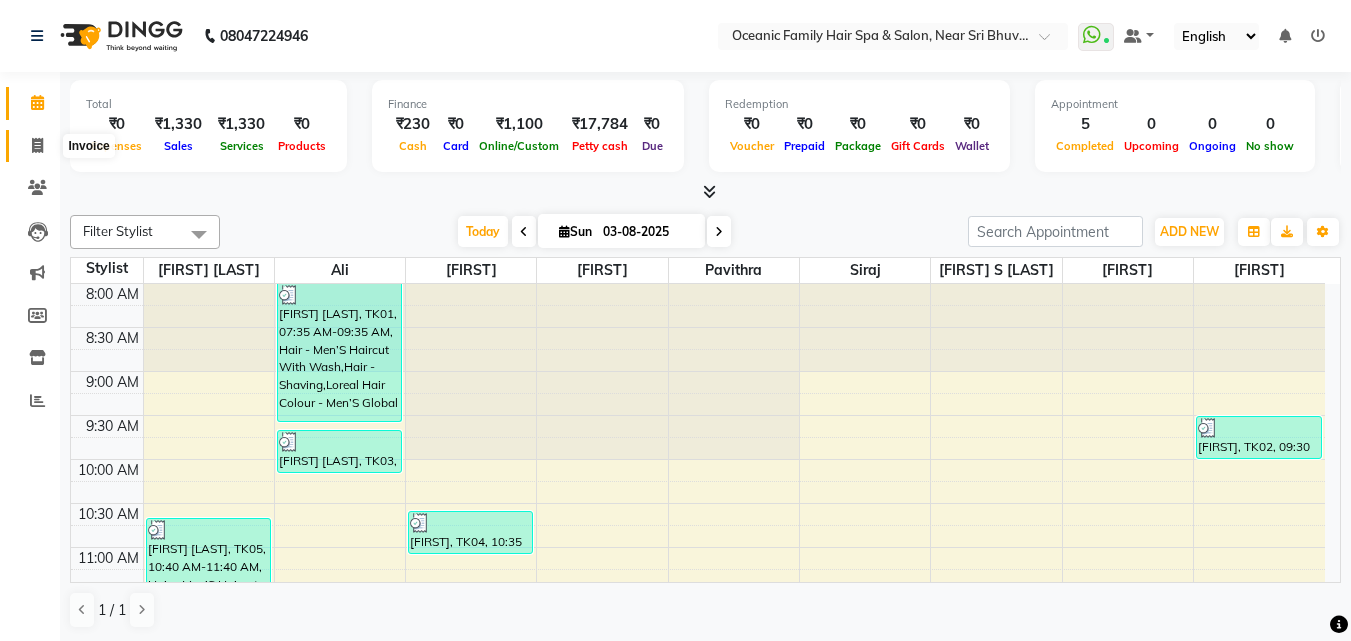 click 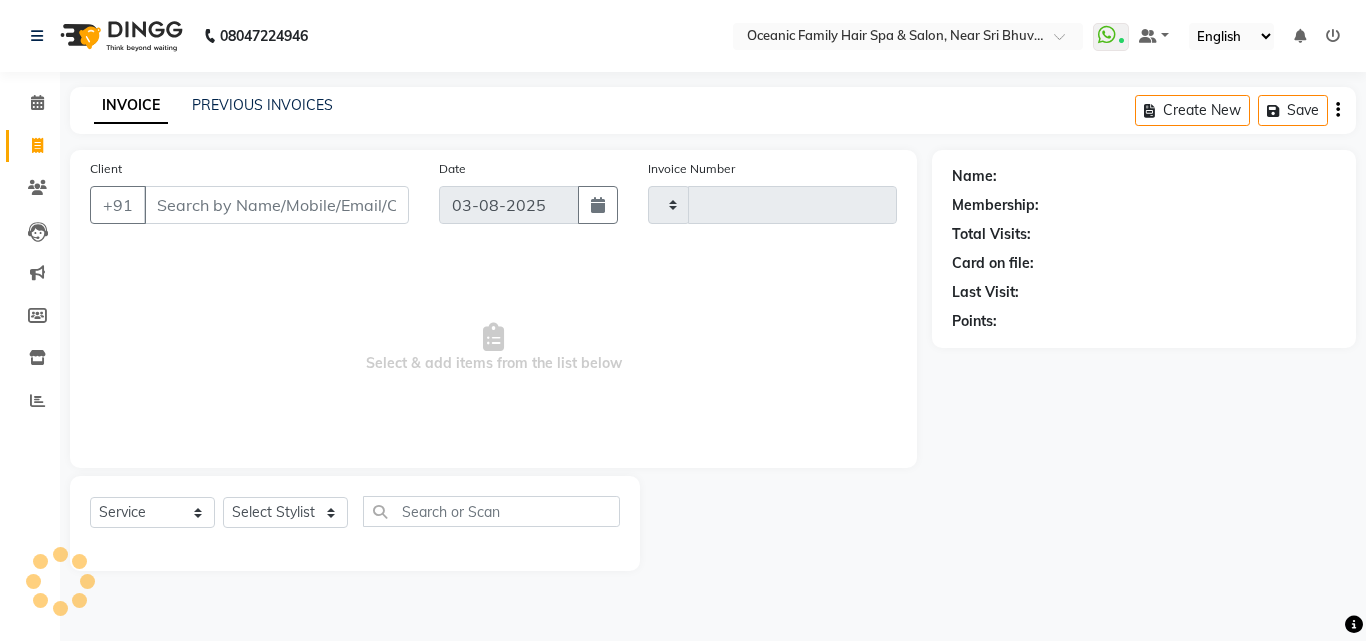 type on "2514" 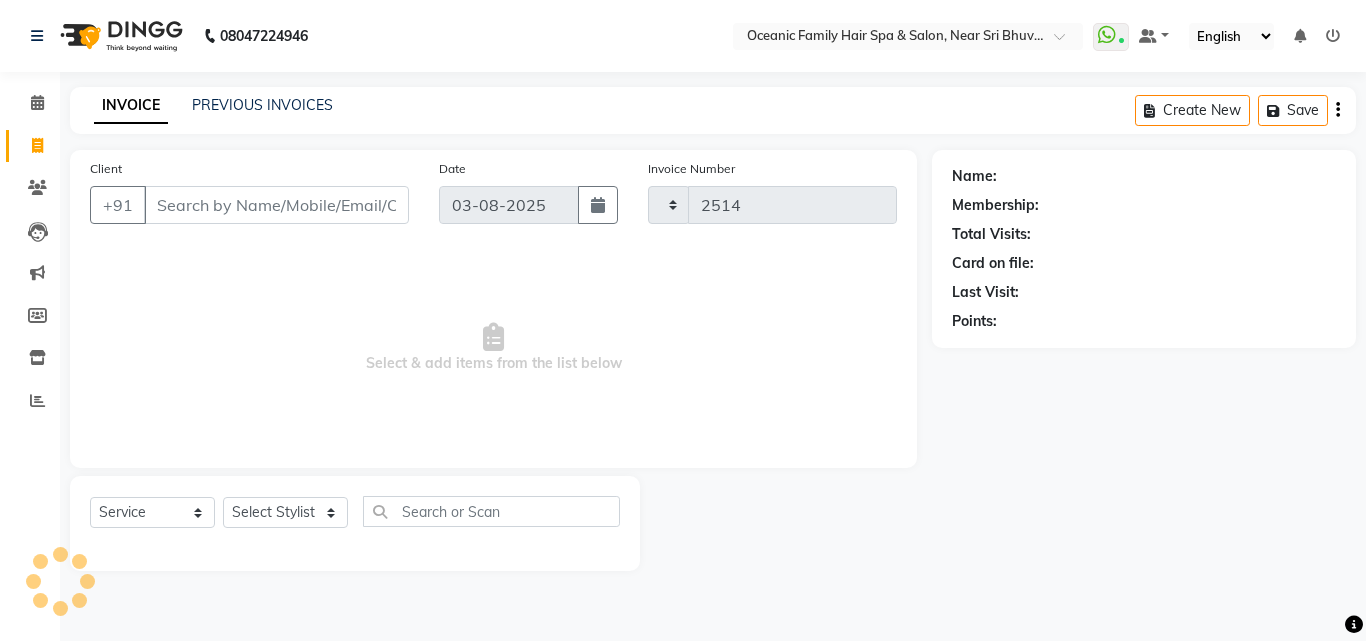 select on "4366" 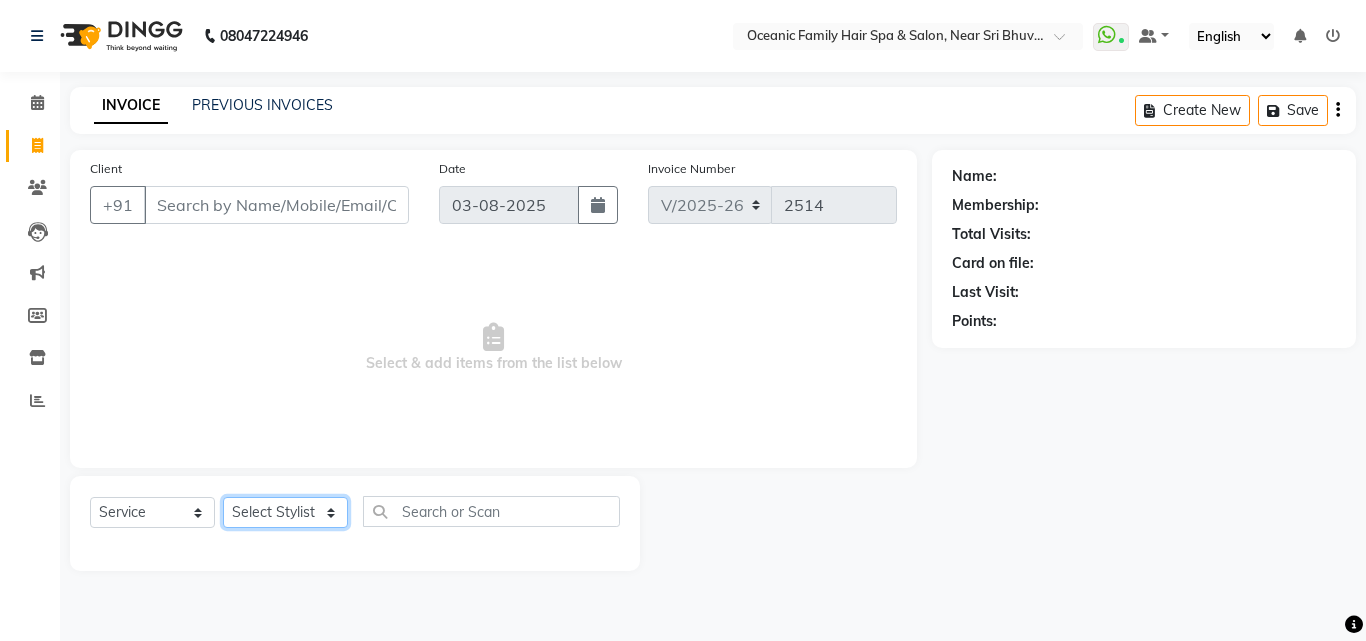 click on "Select Stylist Afsar Ali Arun Thakur Pavithra Rajani Shwetha S Jain Siraj Sulochana Tasmiya" 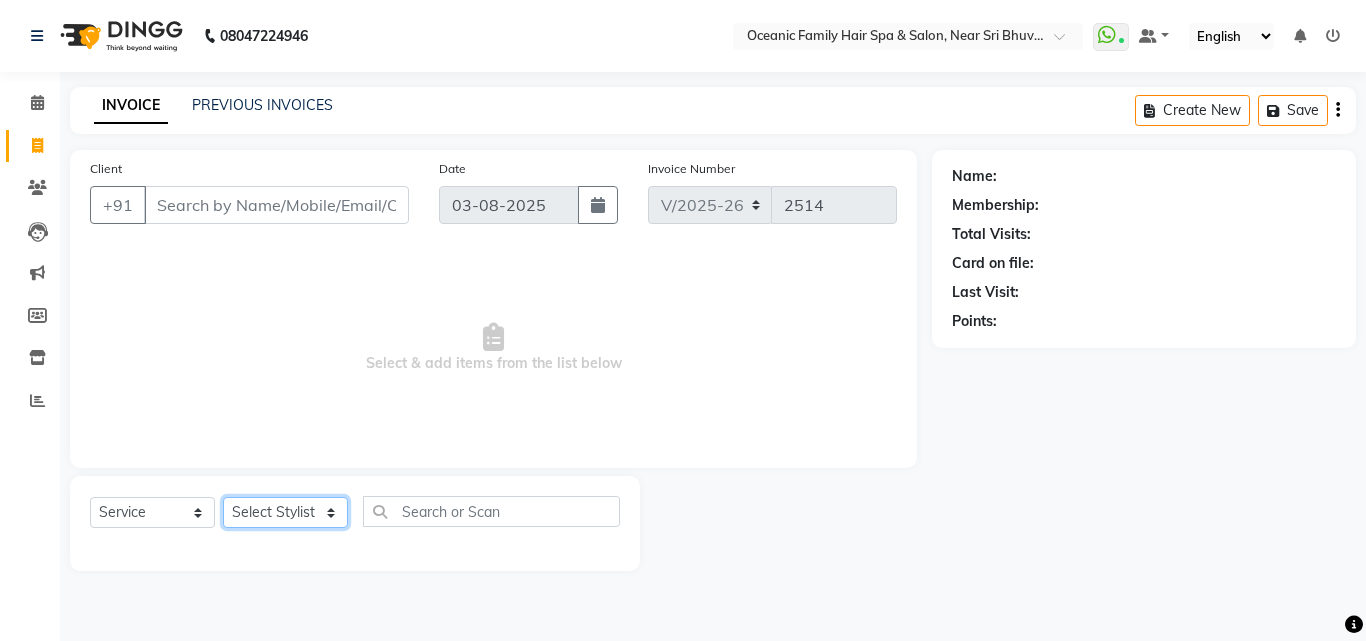 select on "23947" 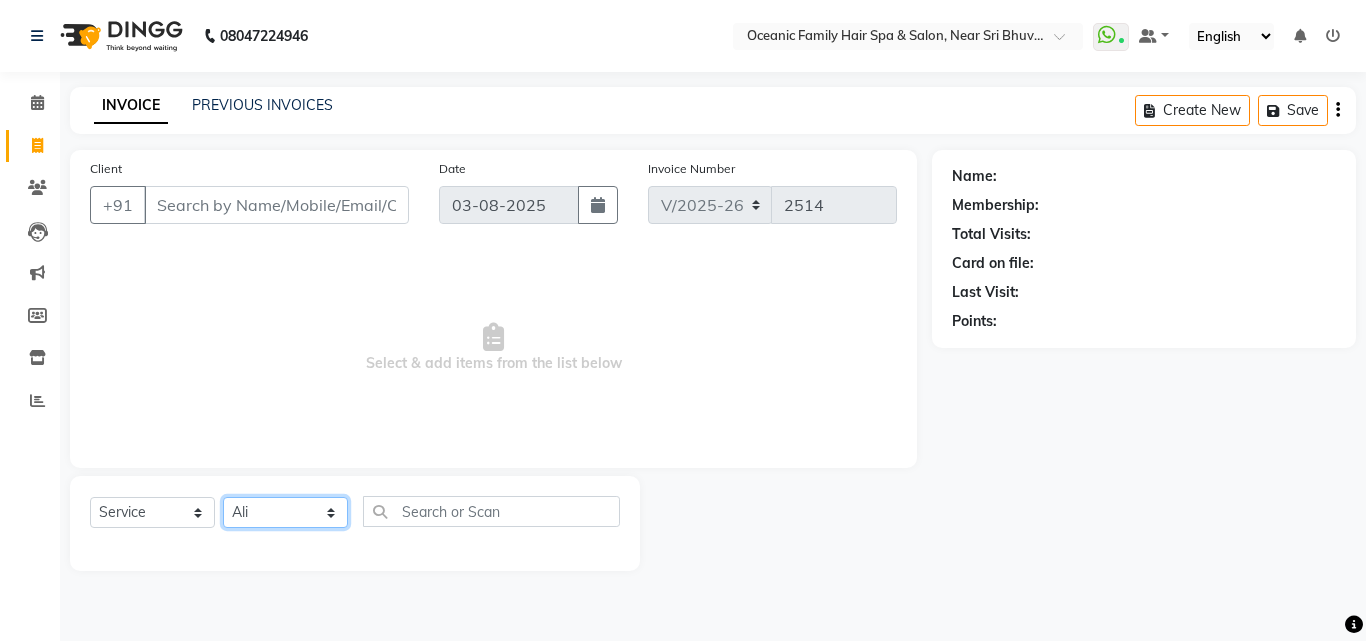 click on "Select Stylist Afsar Ali Arun Thakur Pavithra Rajani Shwetha S Jain Siraj Sulochana Tasmiya" 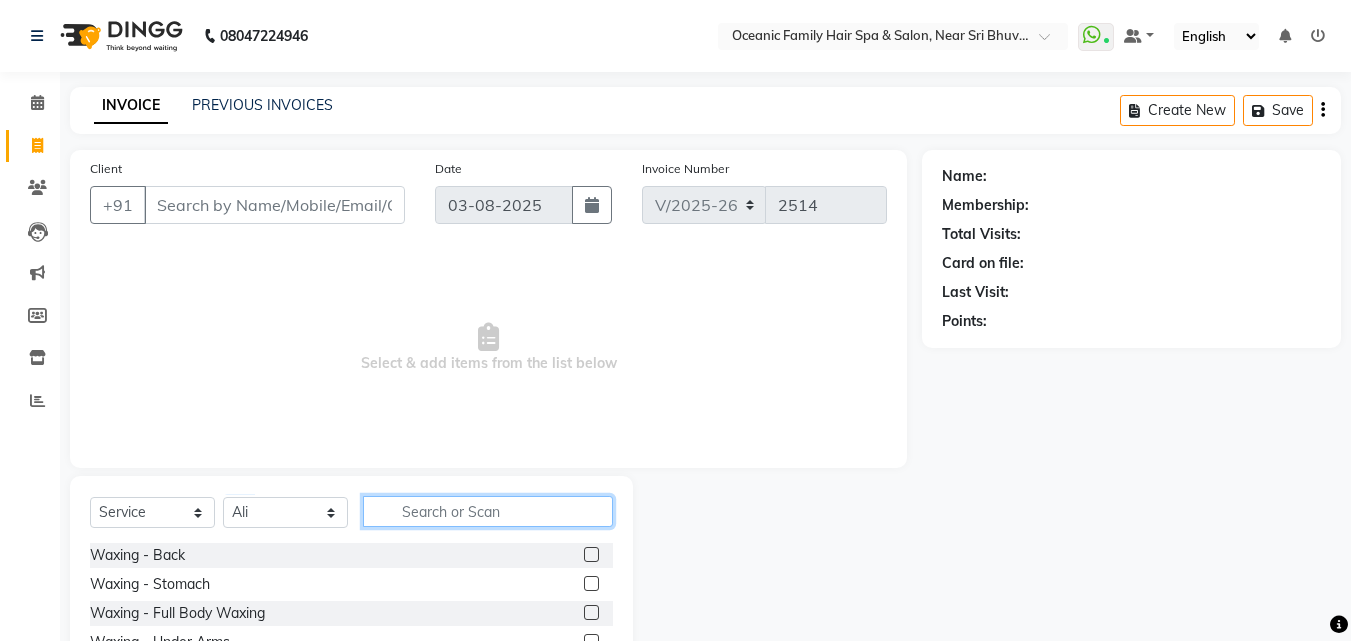 click 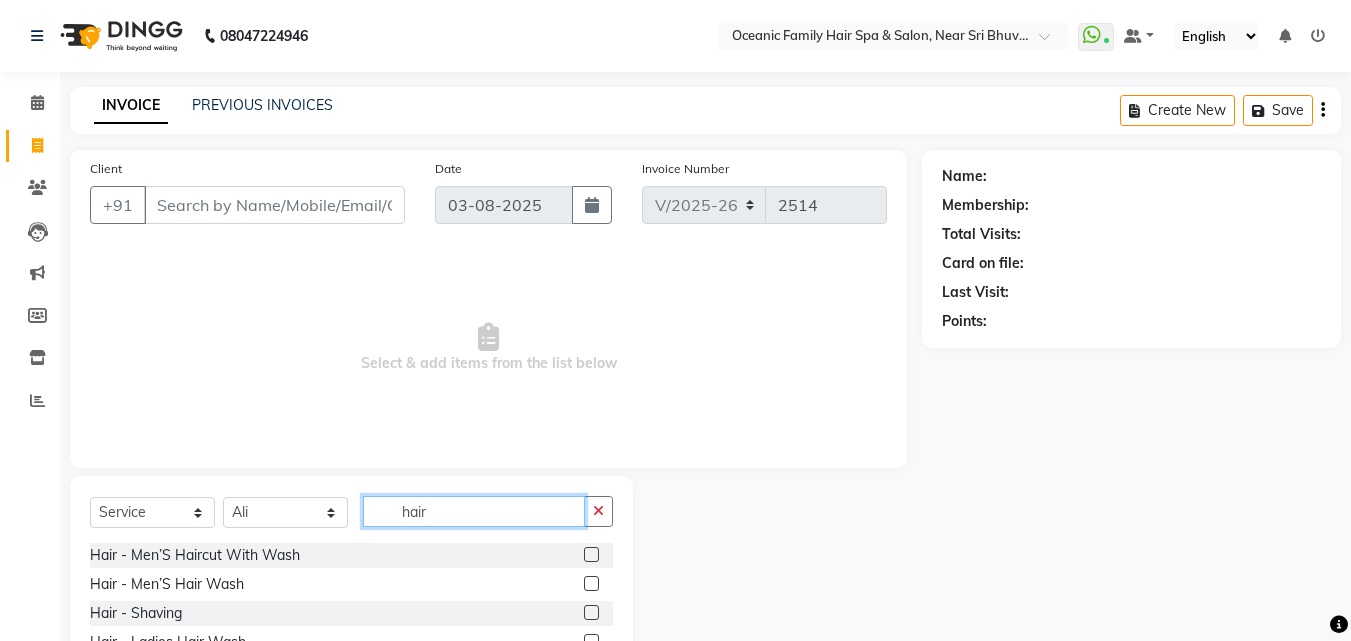 type on "hair" 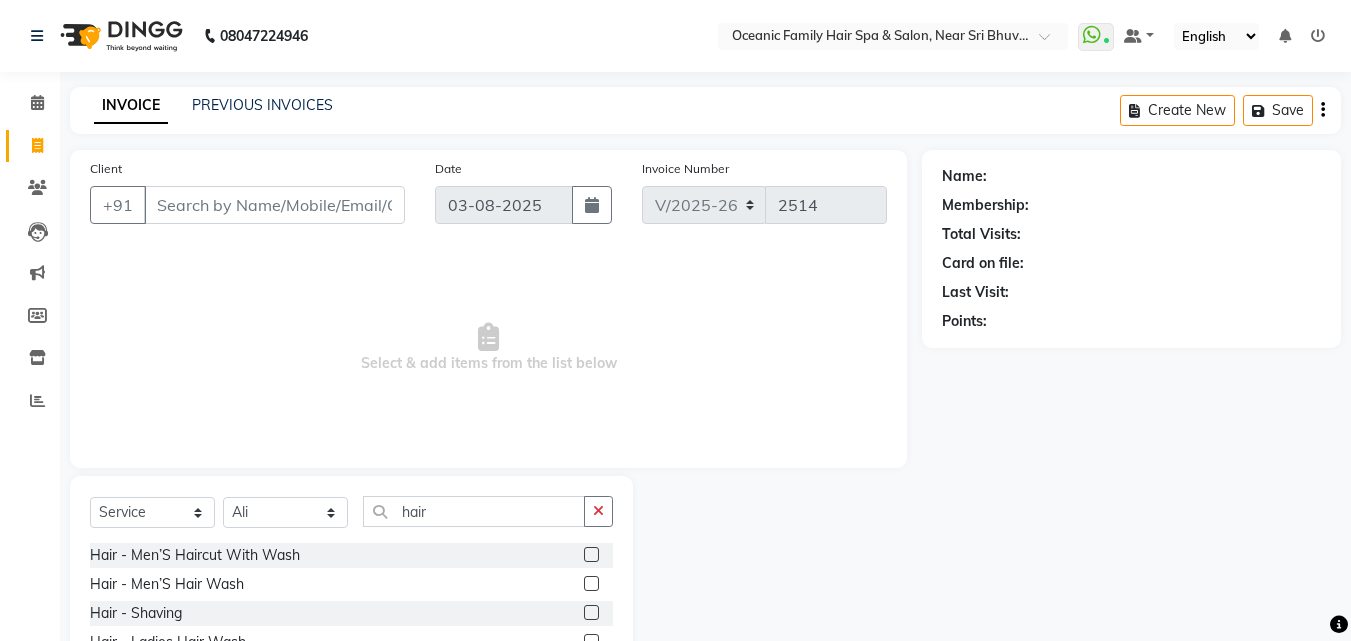 click 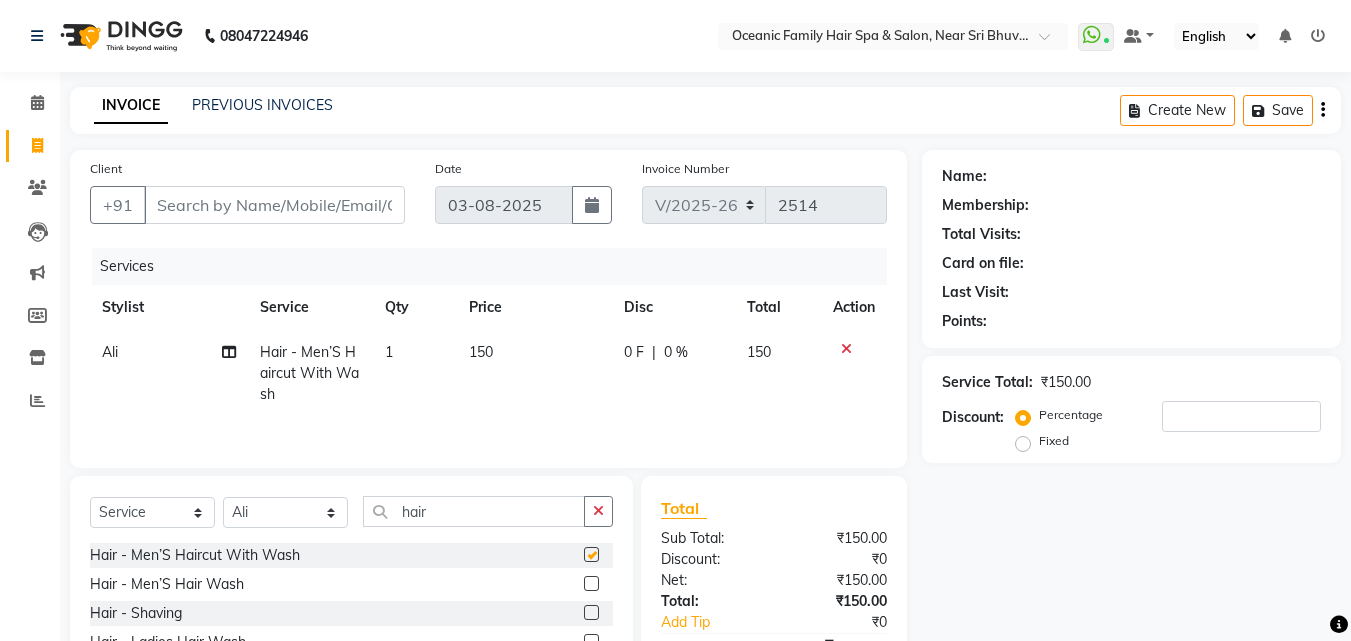 checkbox on "false" 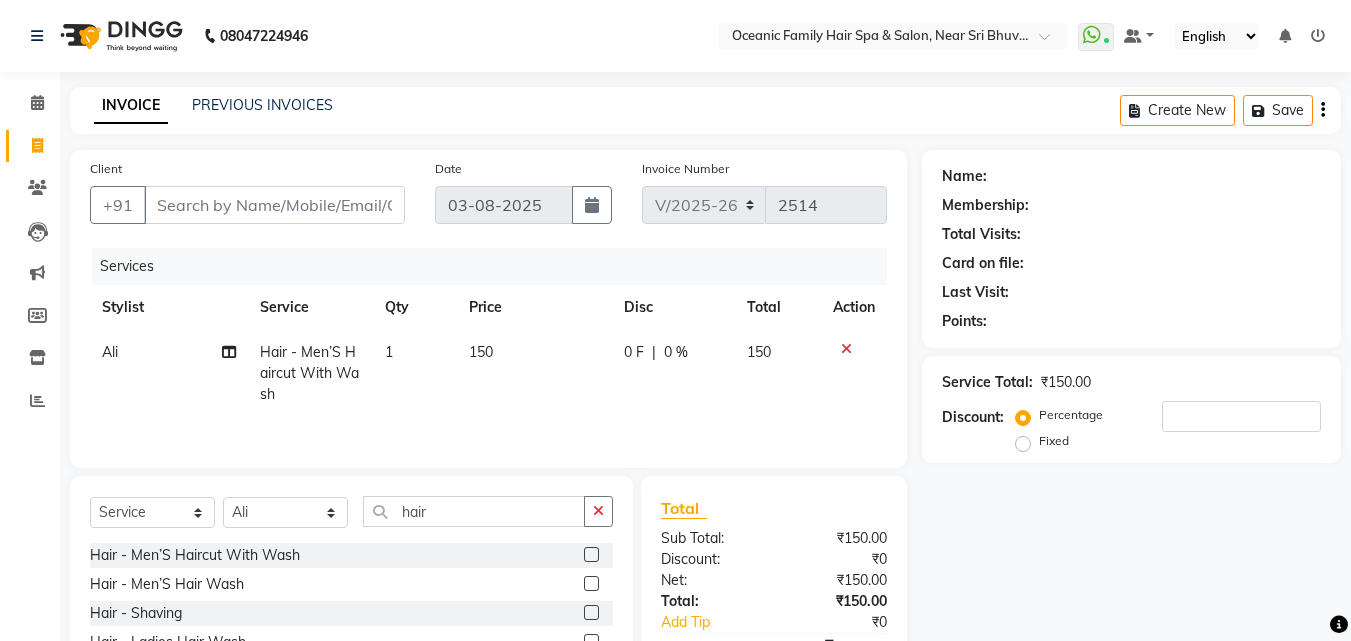click 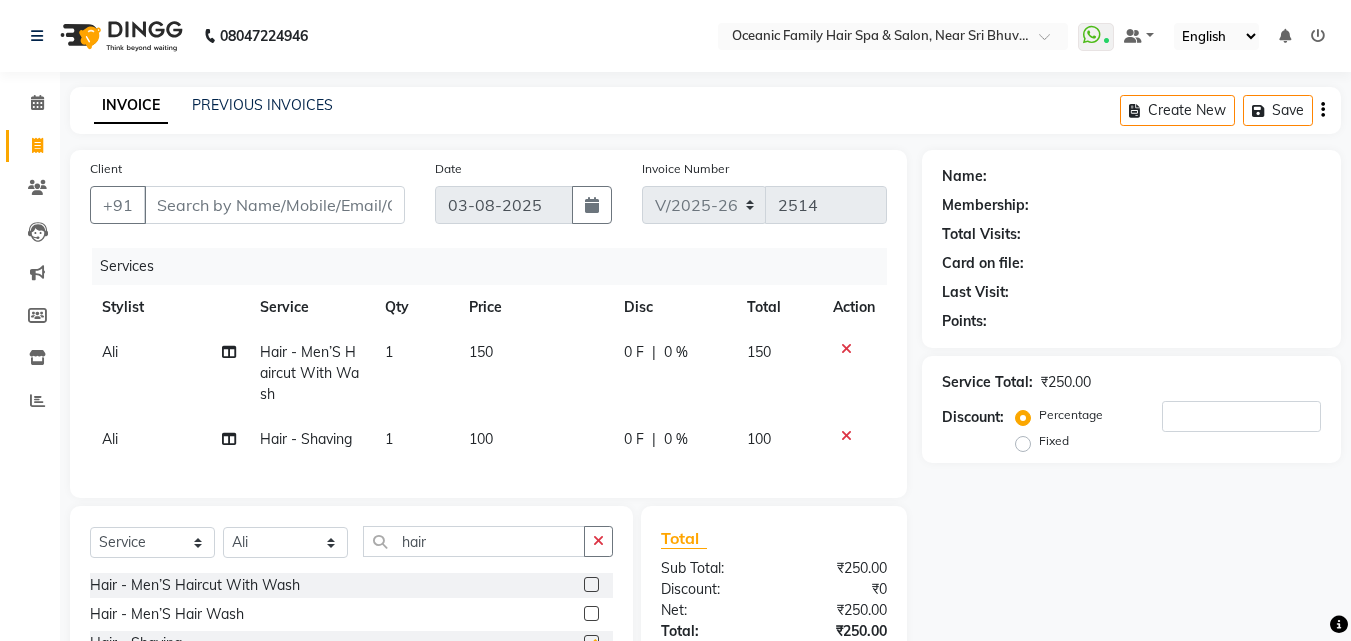 checkbox on "false" 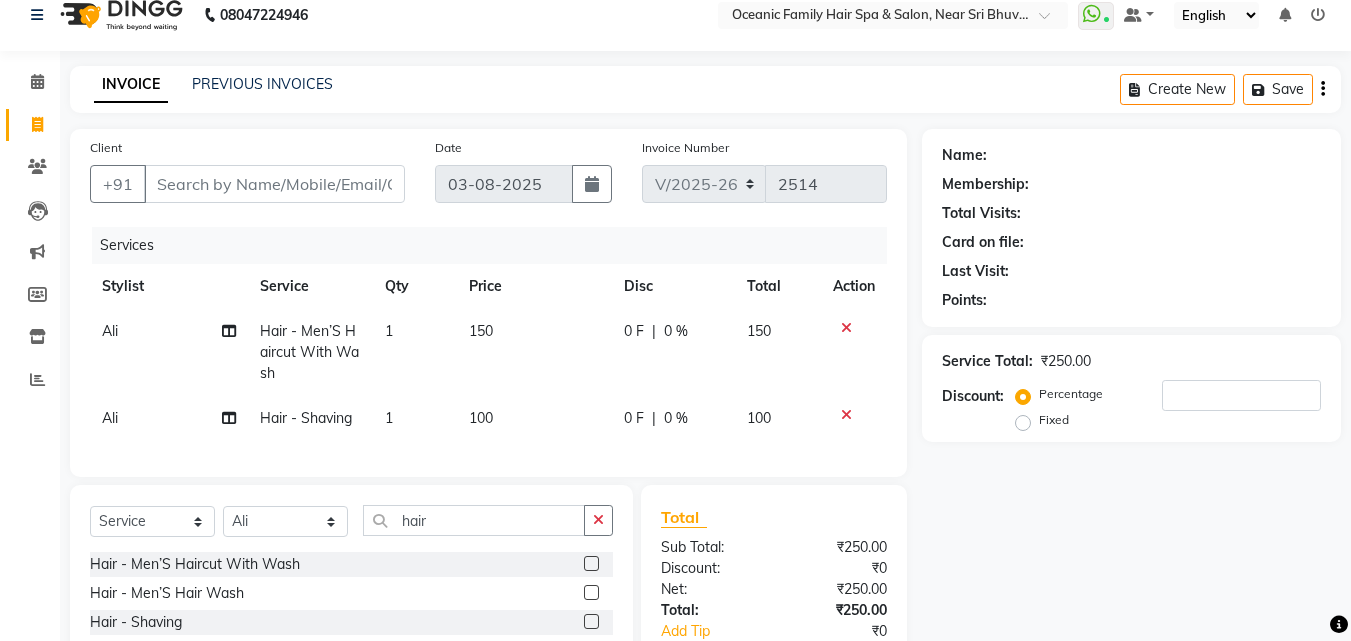 scroll, scrollTop: 0, scrollLeft: 0, axis: both 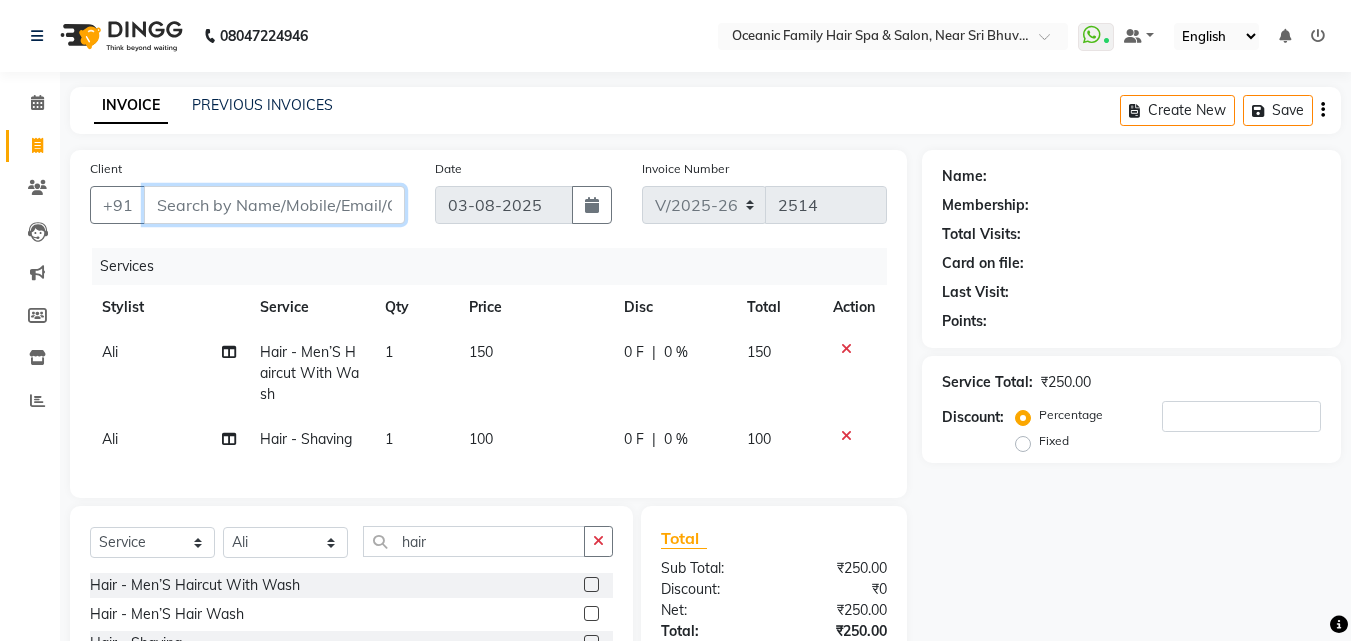 click on "Client" at bounding box center (274, 205) 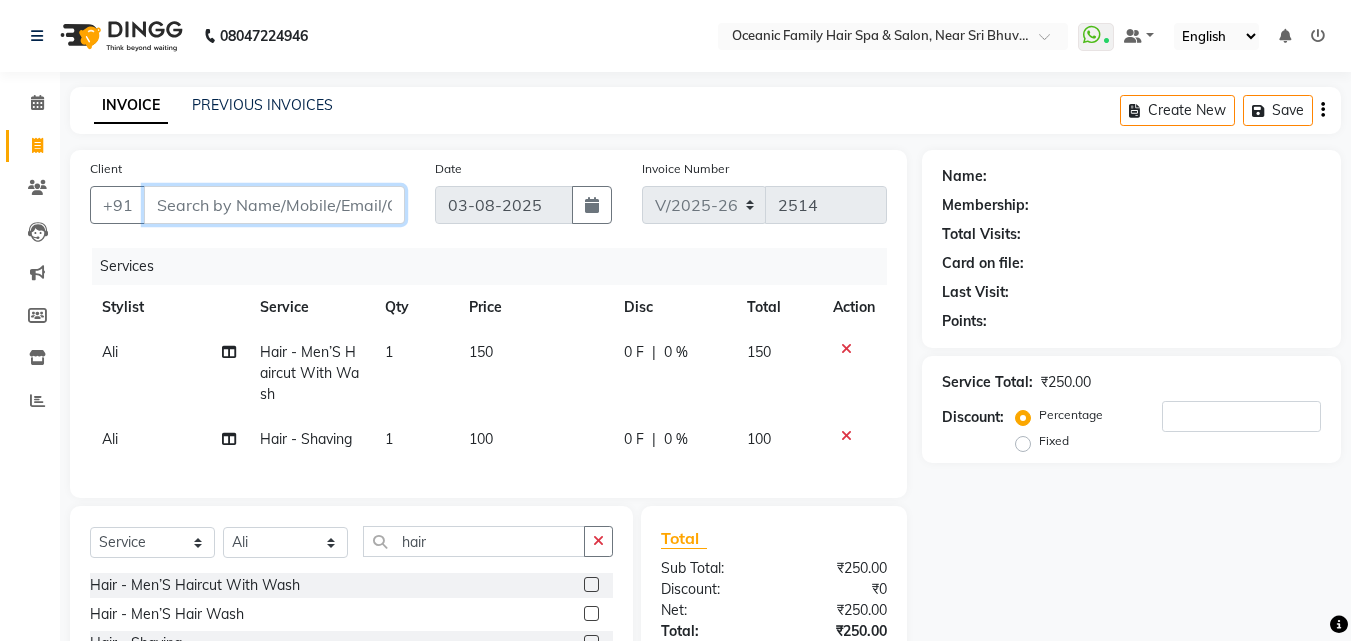 type on "8" 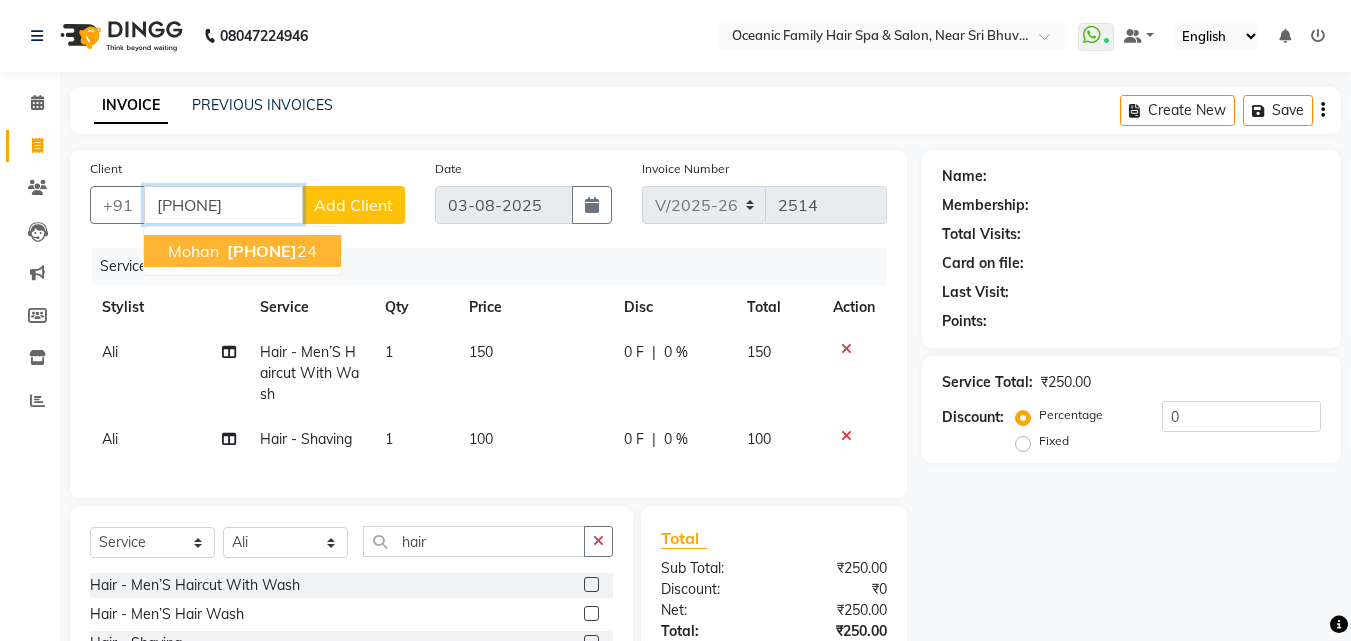 click on "[PHONE]" at bounding box center [270, 251] 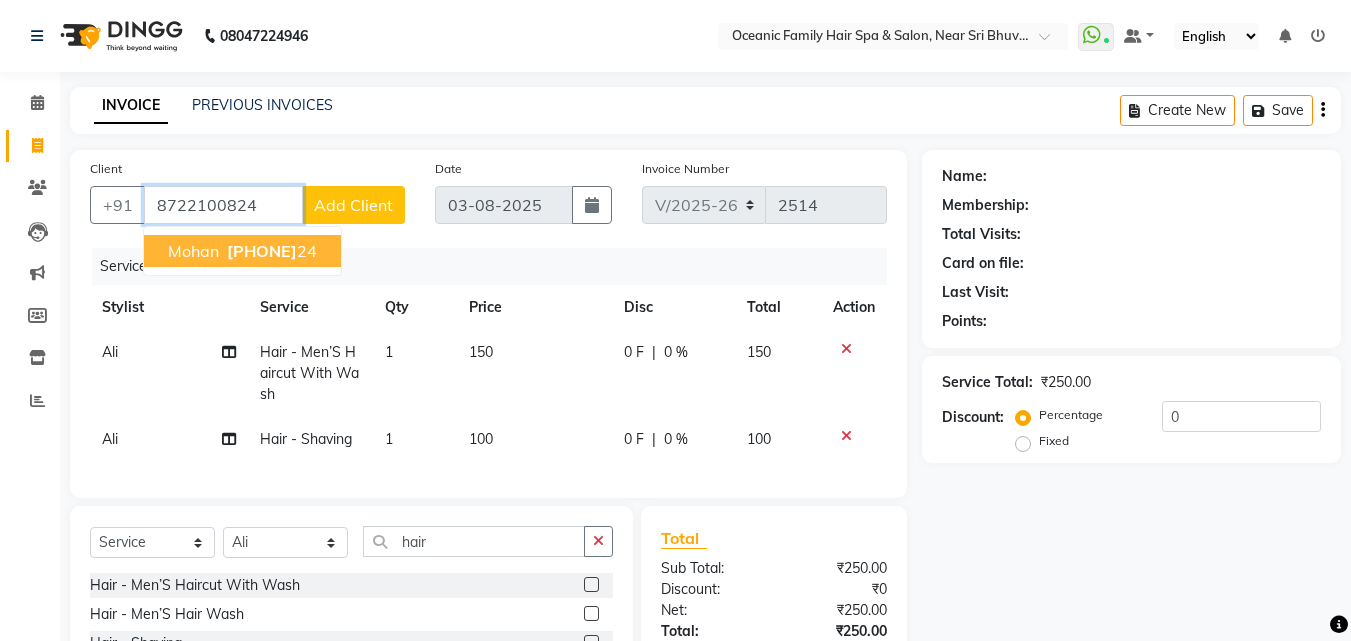 type on "8722100824" 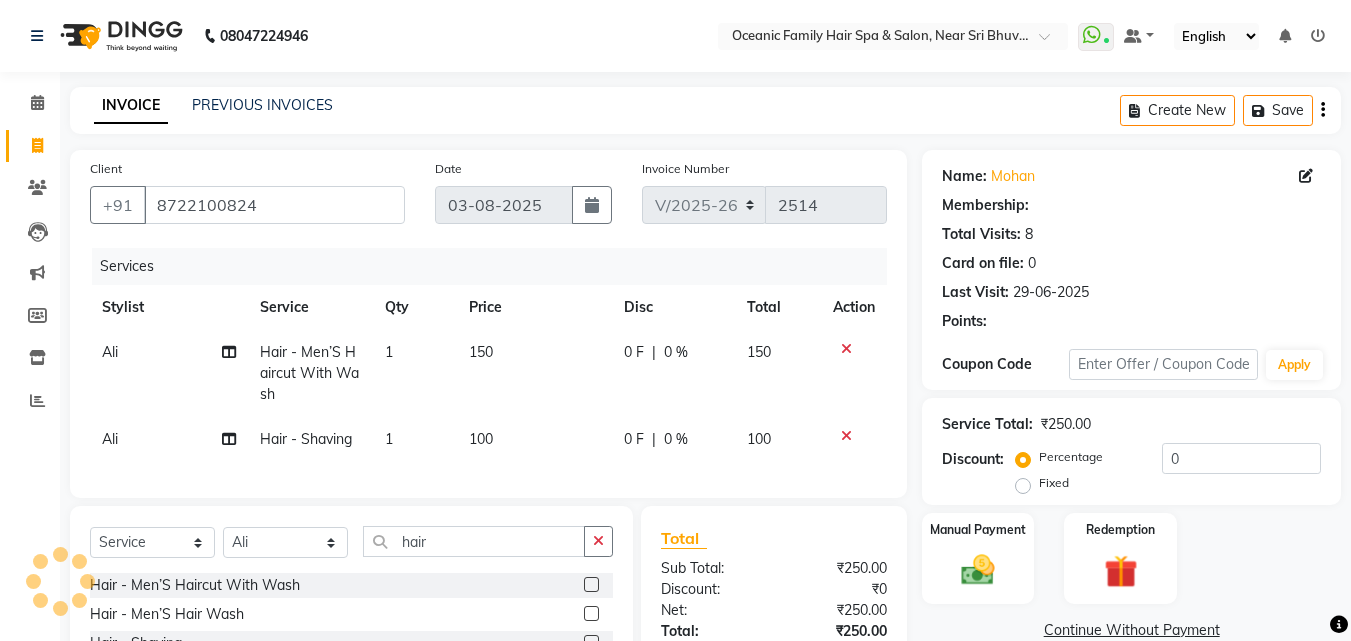 select on "1: Object" 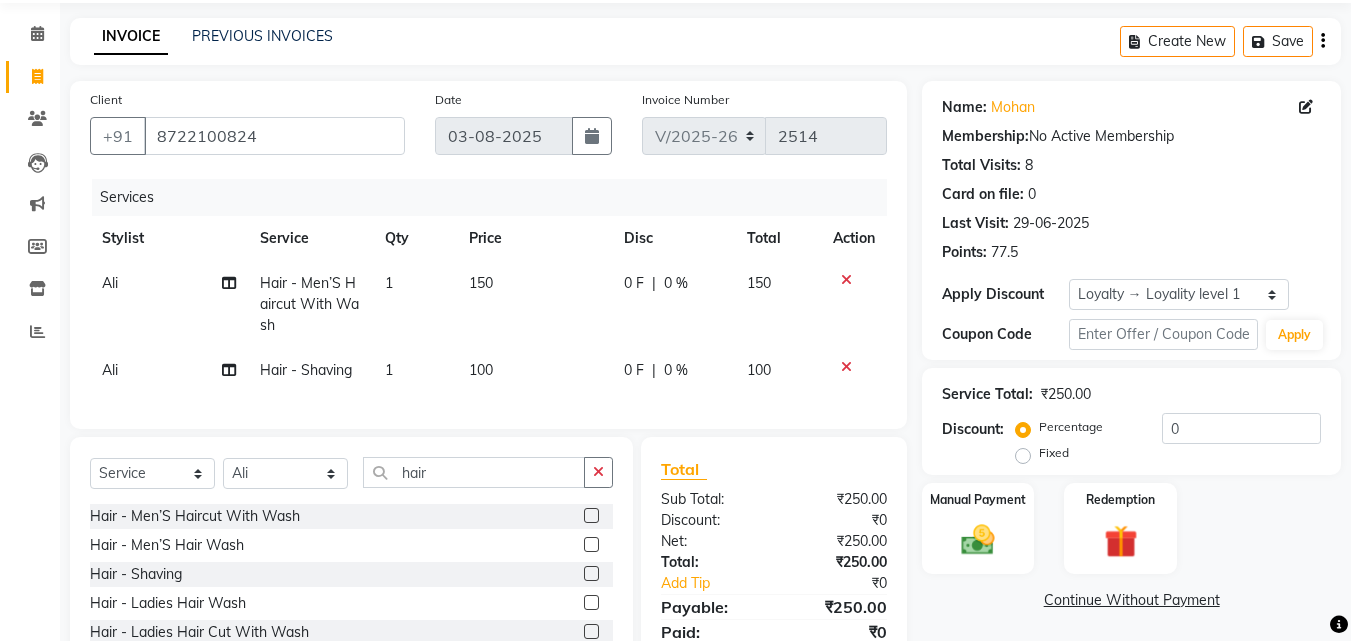 scroll, scrollTop: 205, scrollLeft: 0, axis: vertical 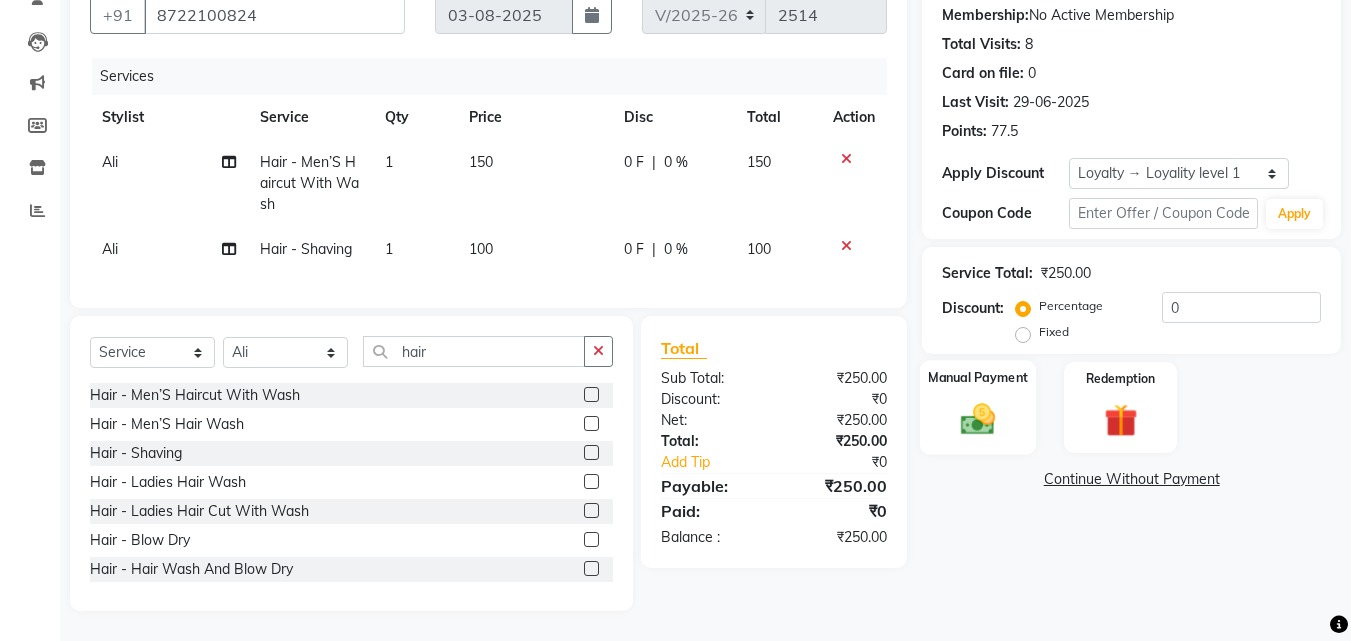 click on "Manual Payment" 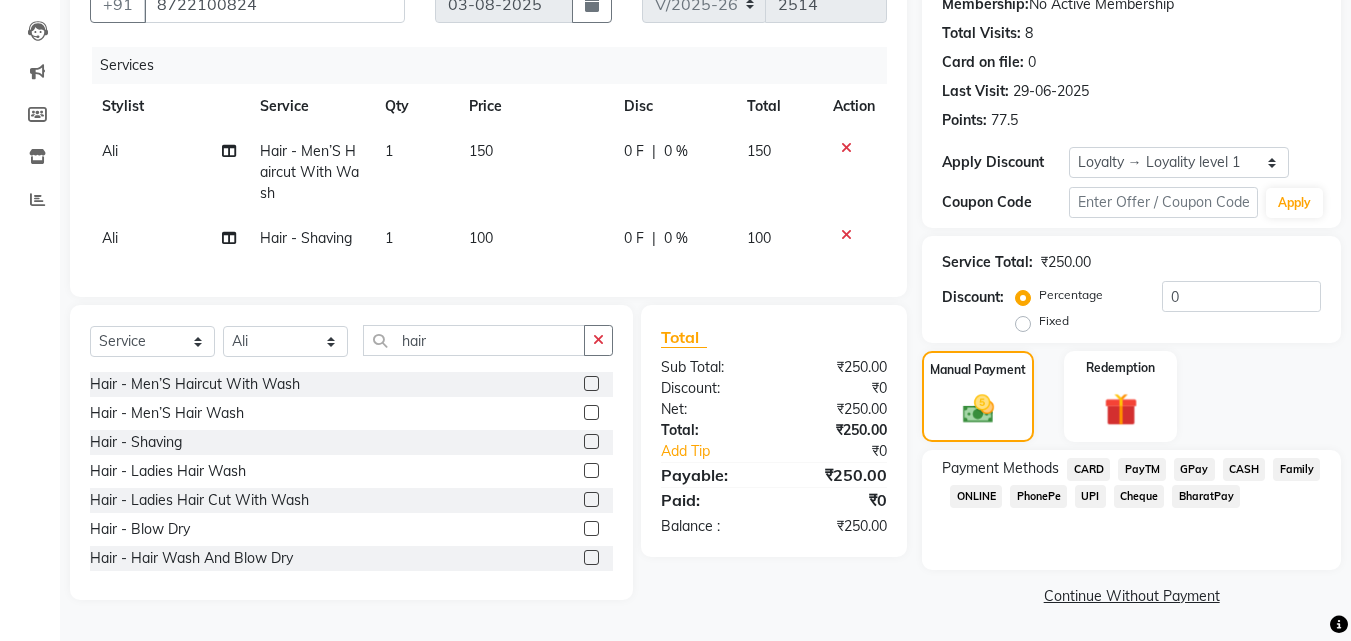 click on "CASH" 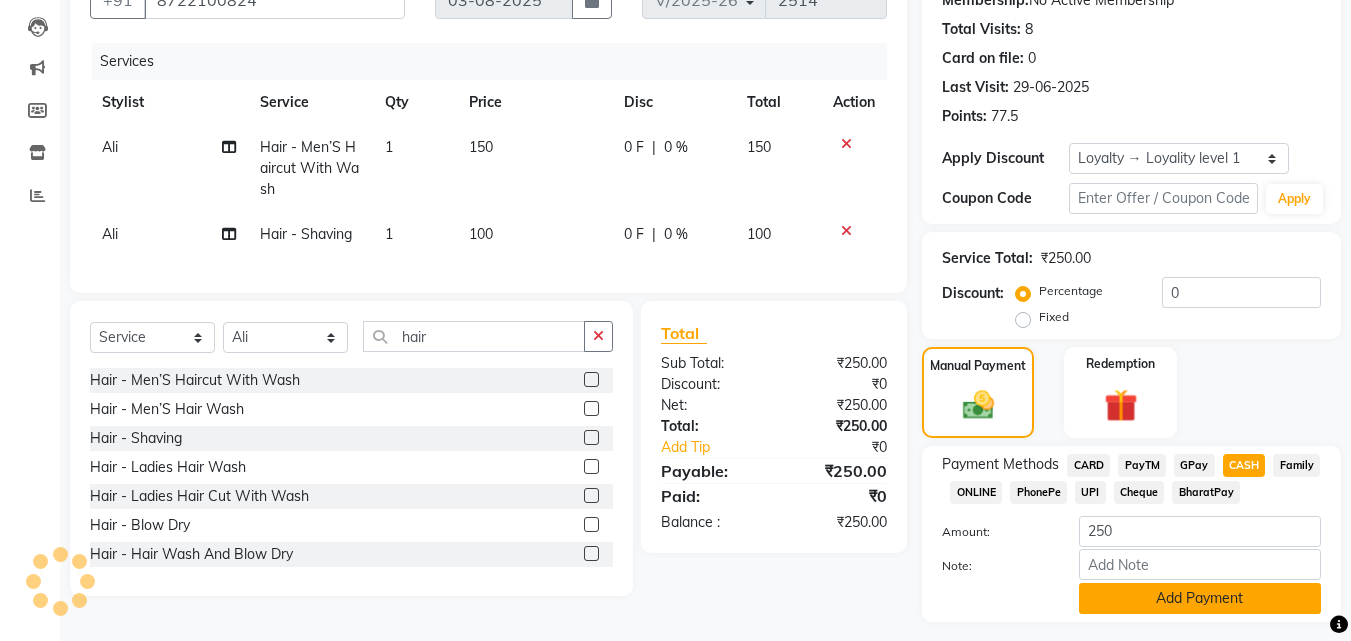 click on "Add Payment" 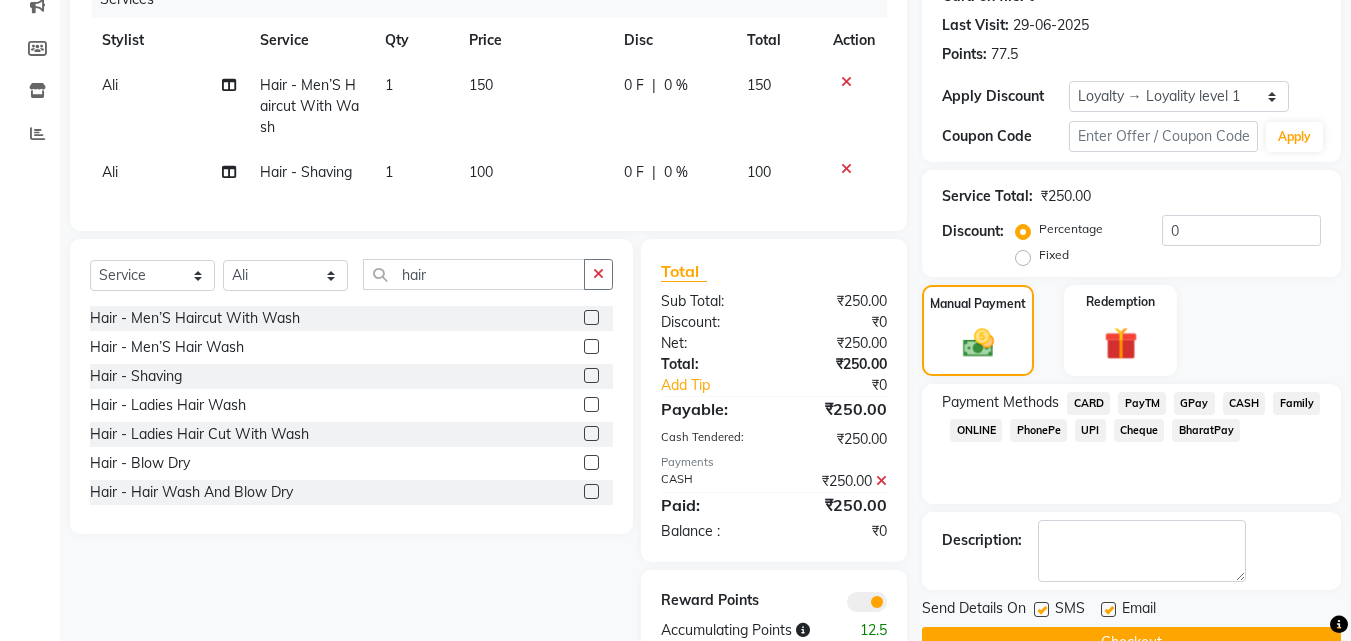 scroll, scrollTop: 332, scrollLeft: 0, axis: vertical 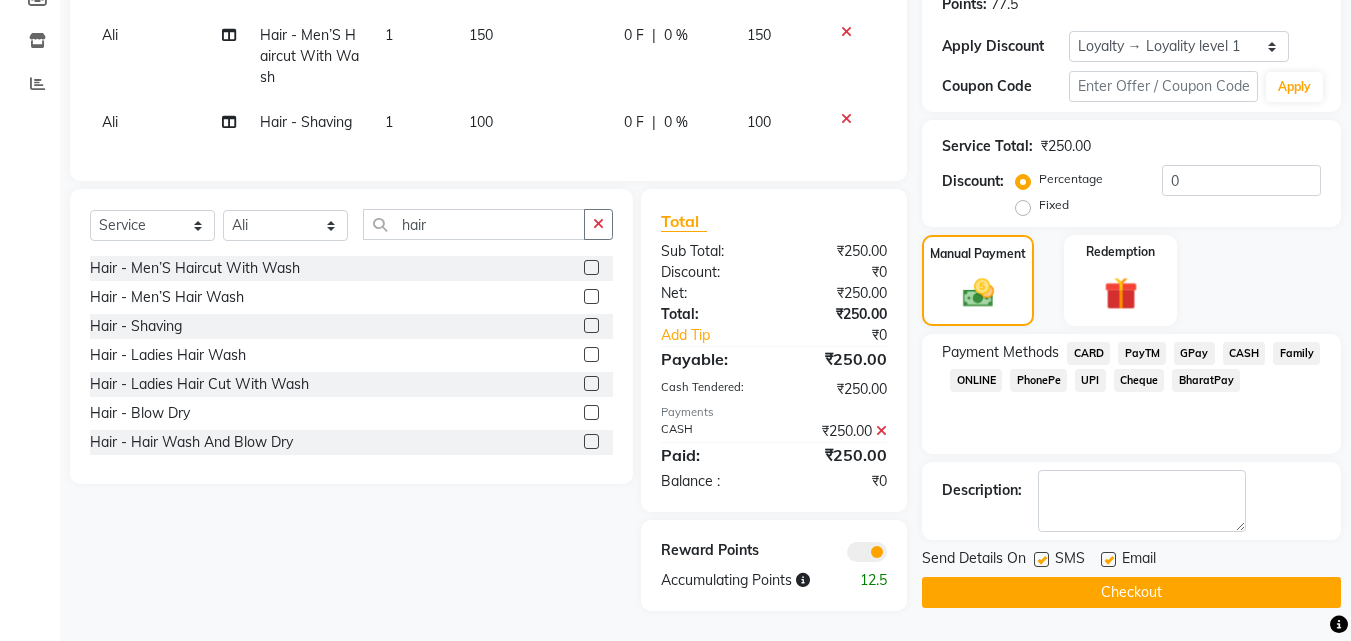 click on "Checkout" 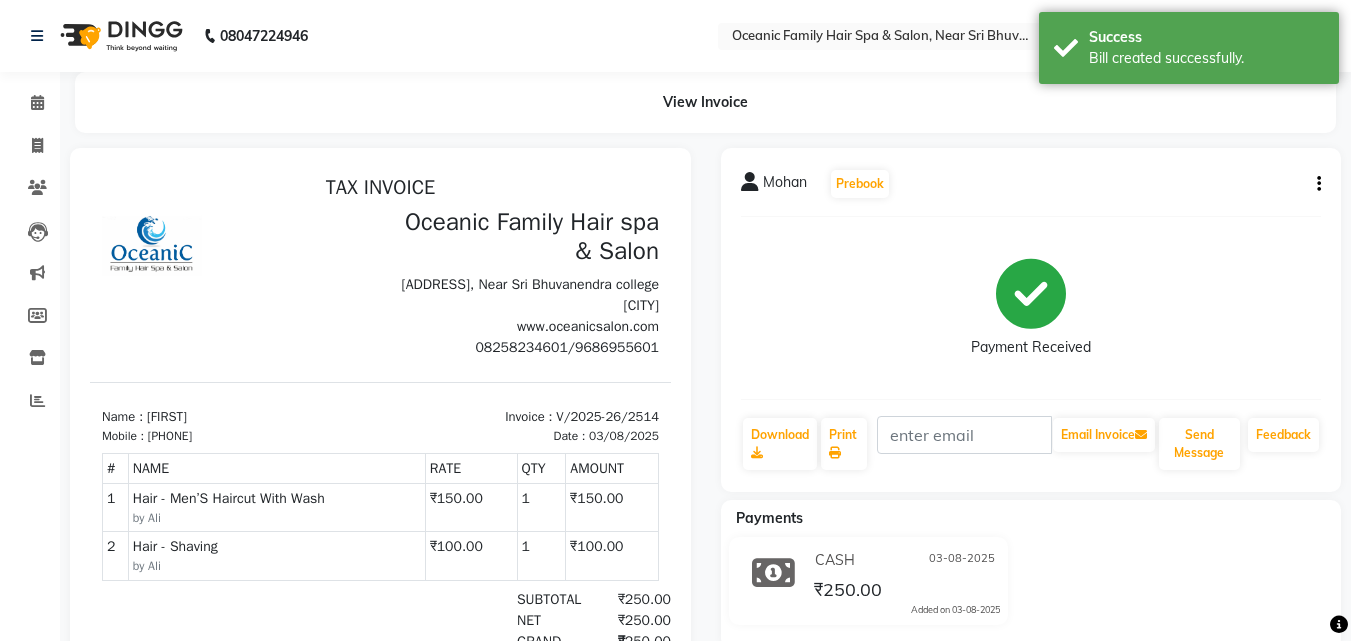 scroll, scrollTop: 0, scrollLeft: 0, axis: both 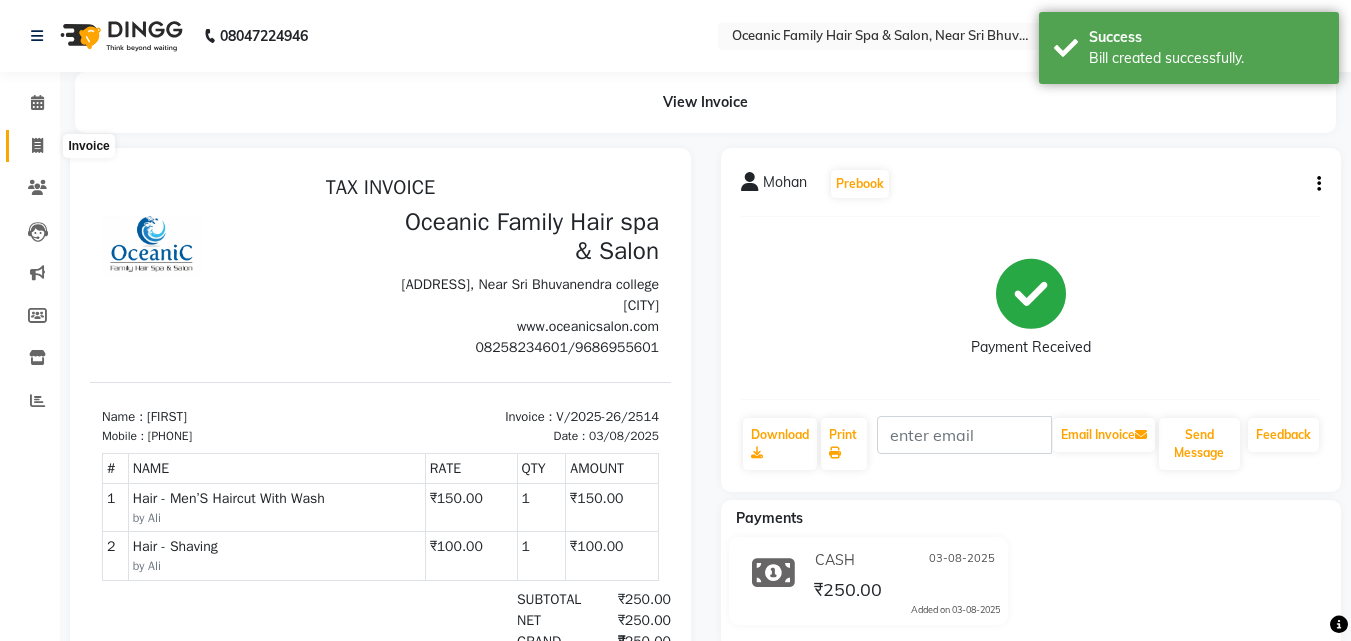click 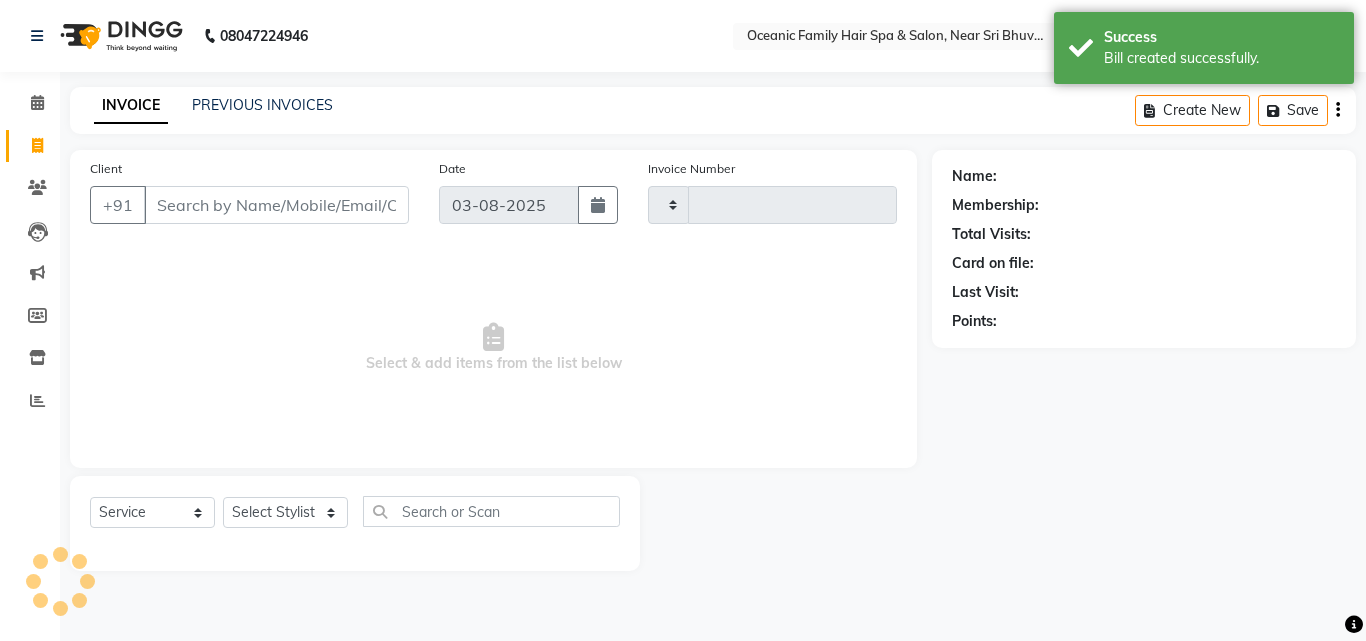 type on "2515" 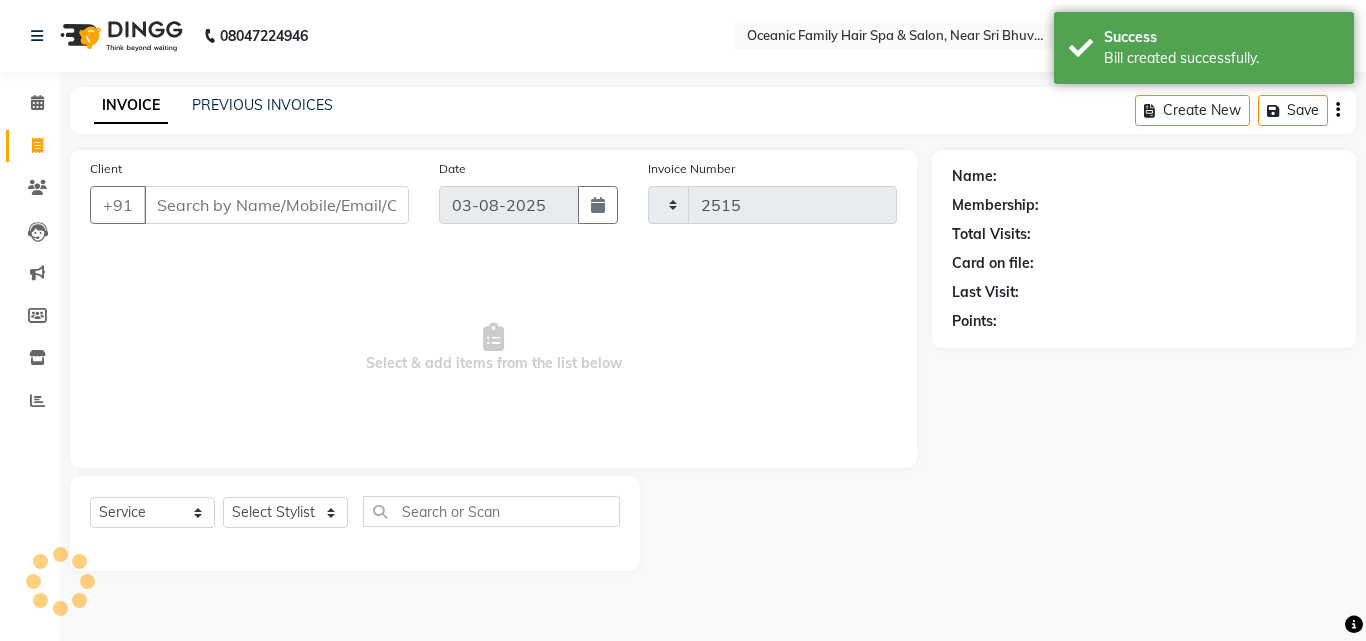 select on "4366" 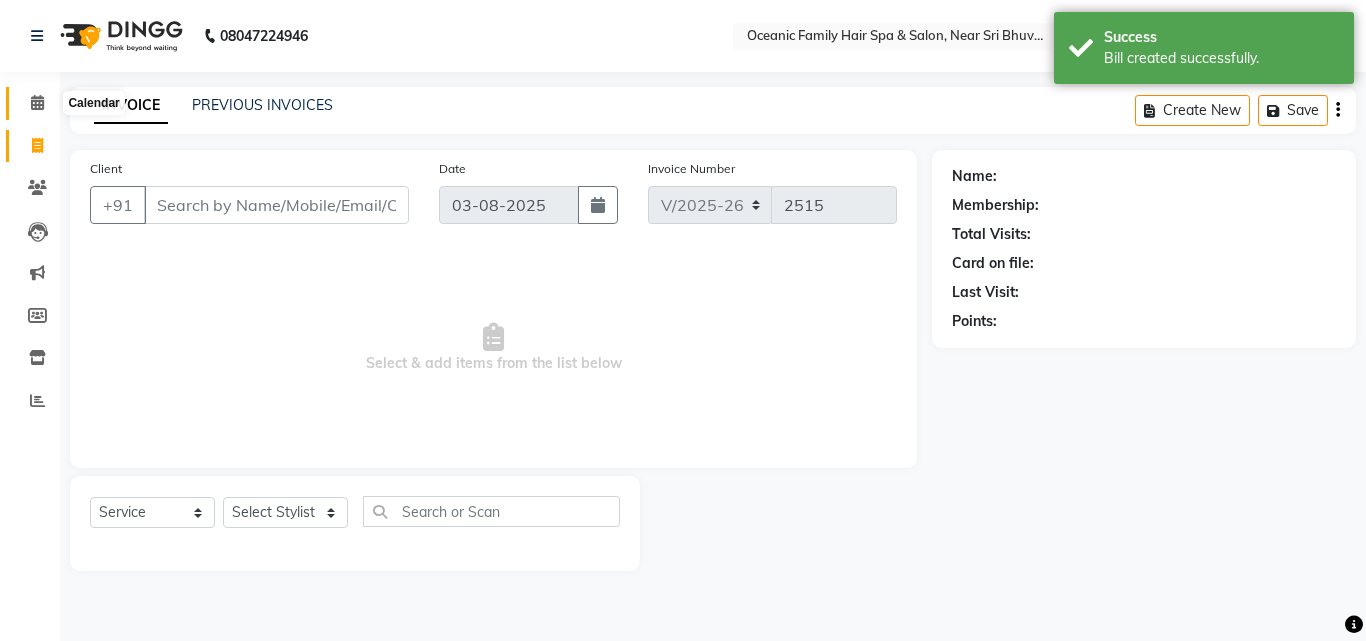 click 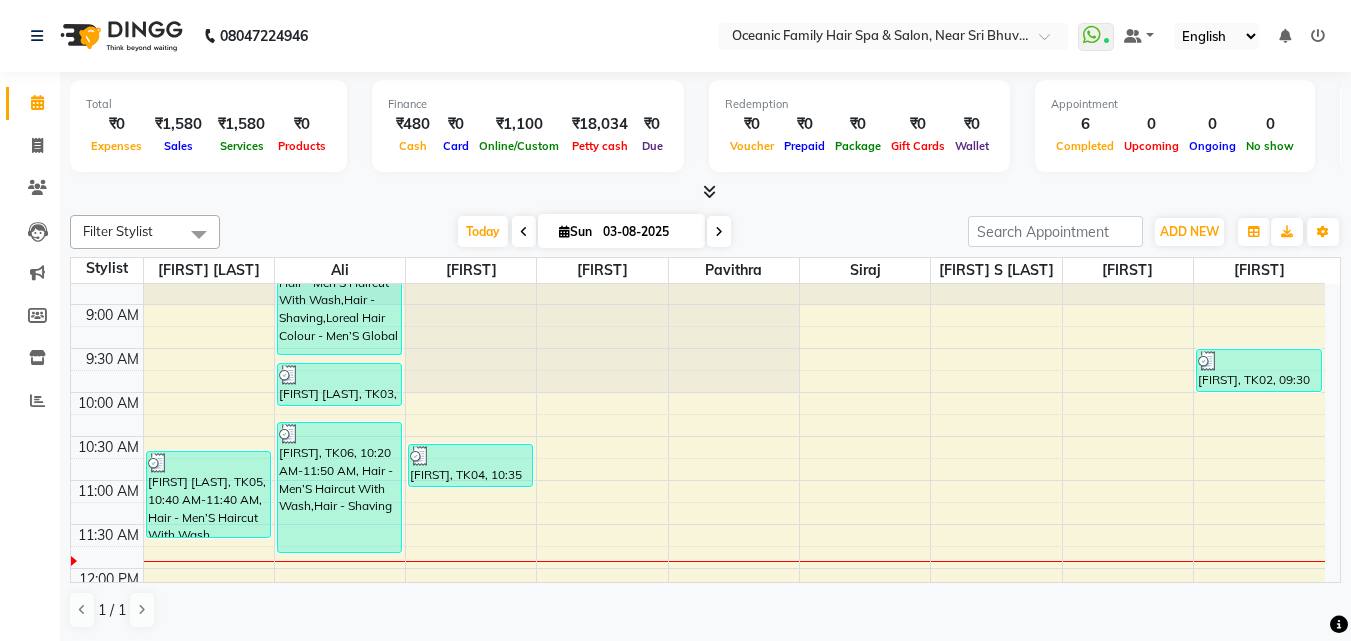 scroll, scrollTop: 65, scrollLeft: 0, axis: vertical 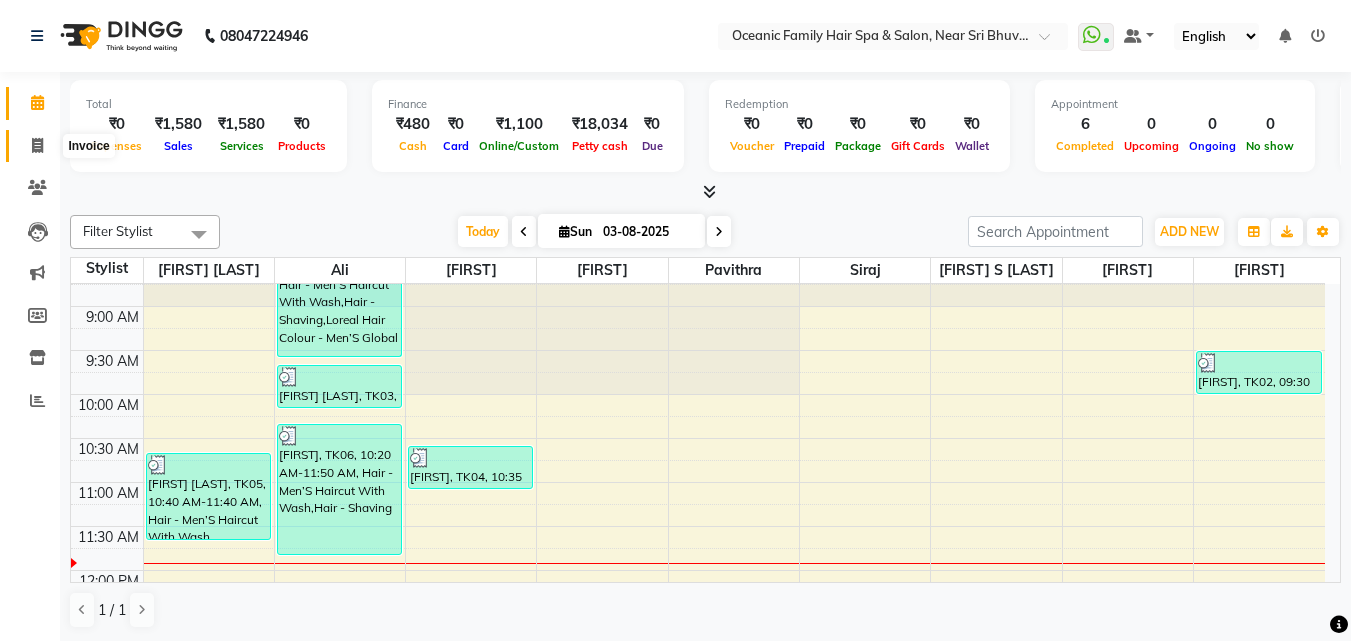 click 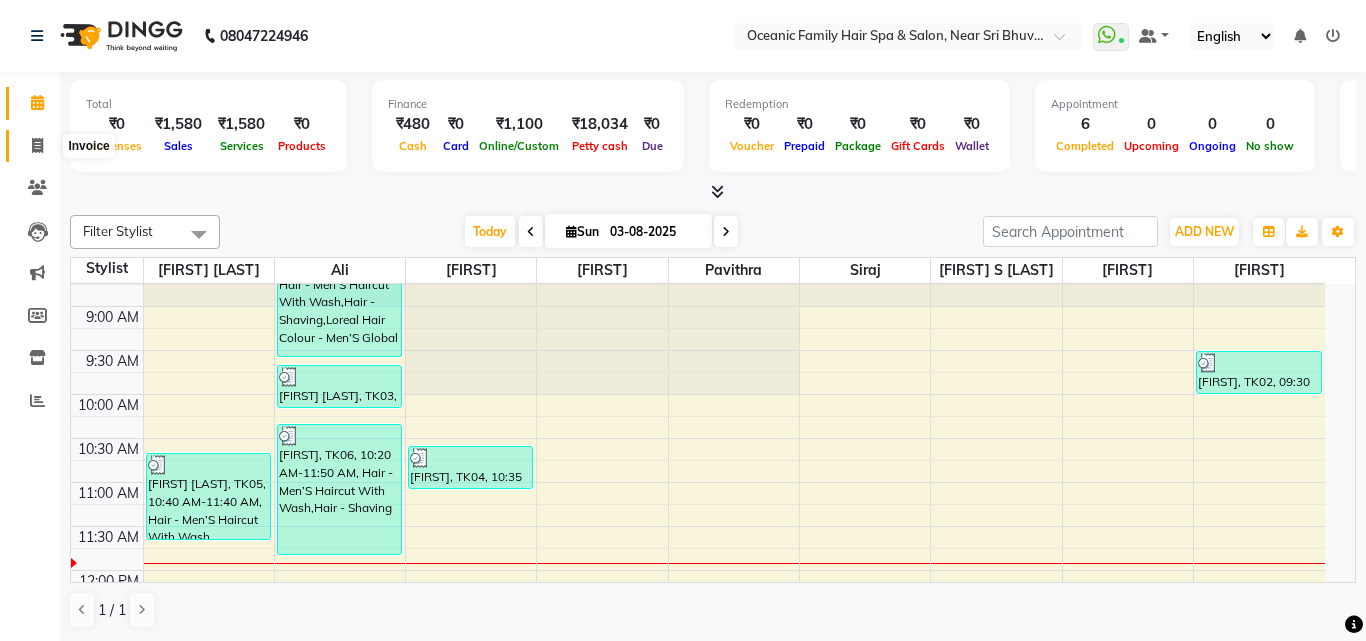select on "4366" 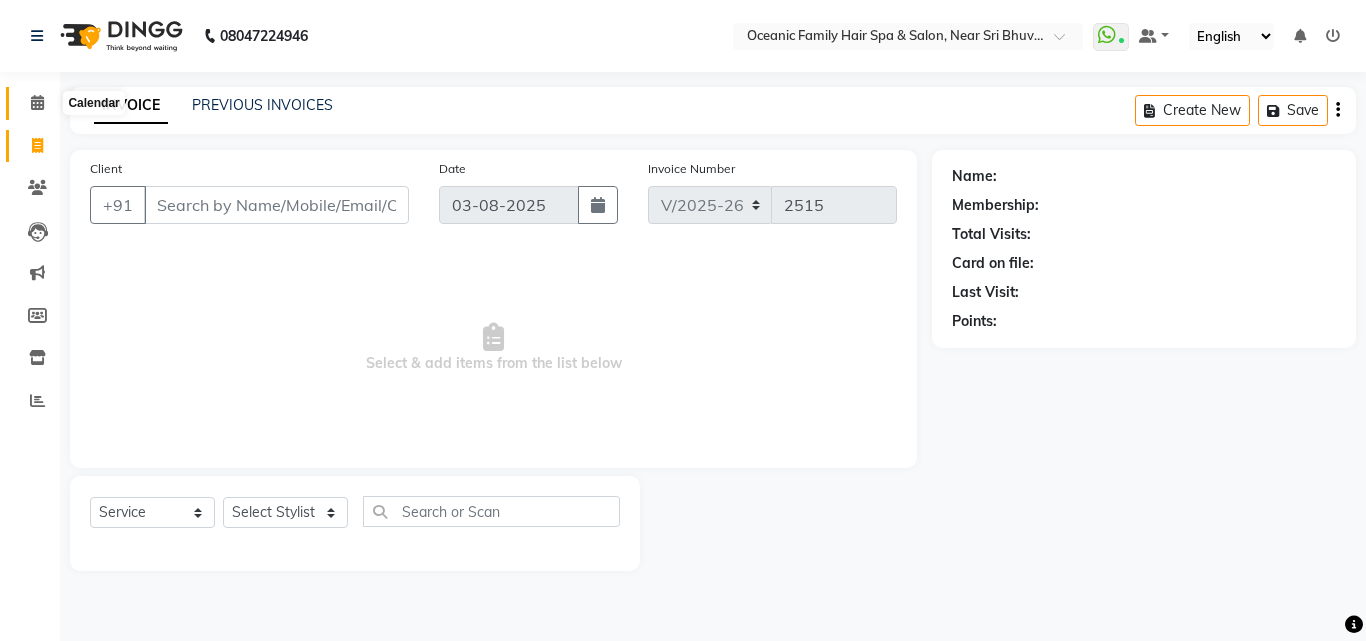 click 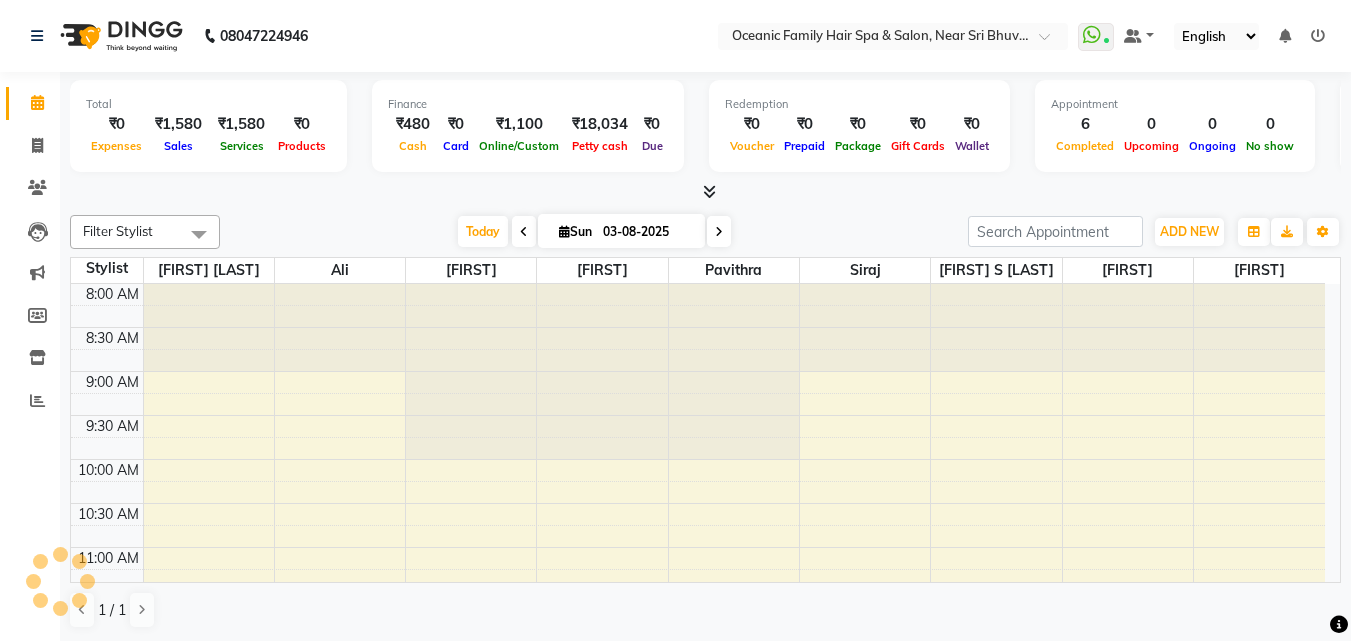 scroll, scrollTop: 0, scrollLeft: 0, axis: both 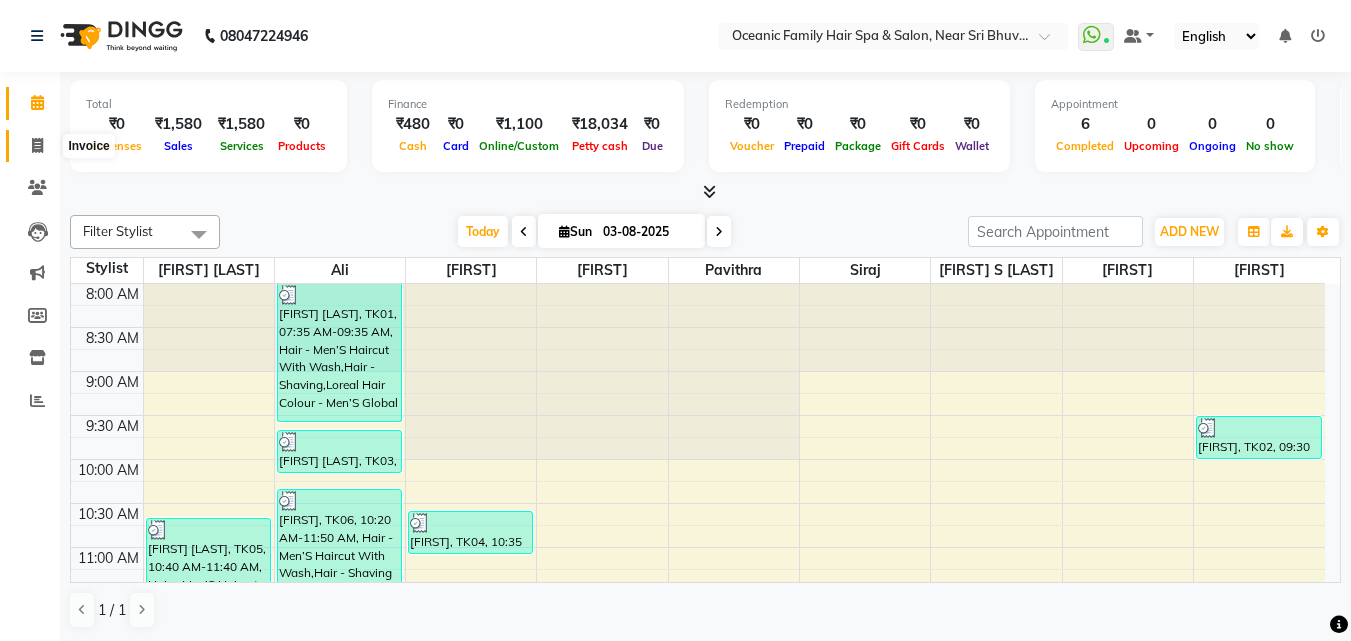 click 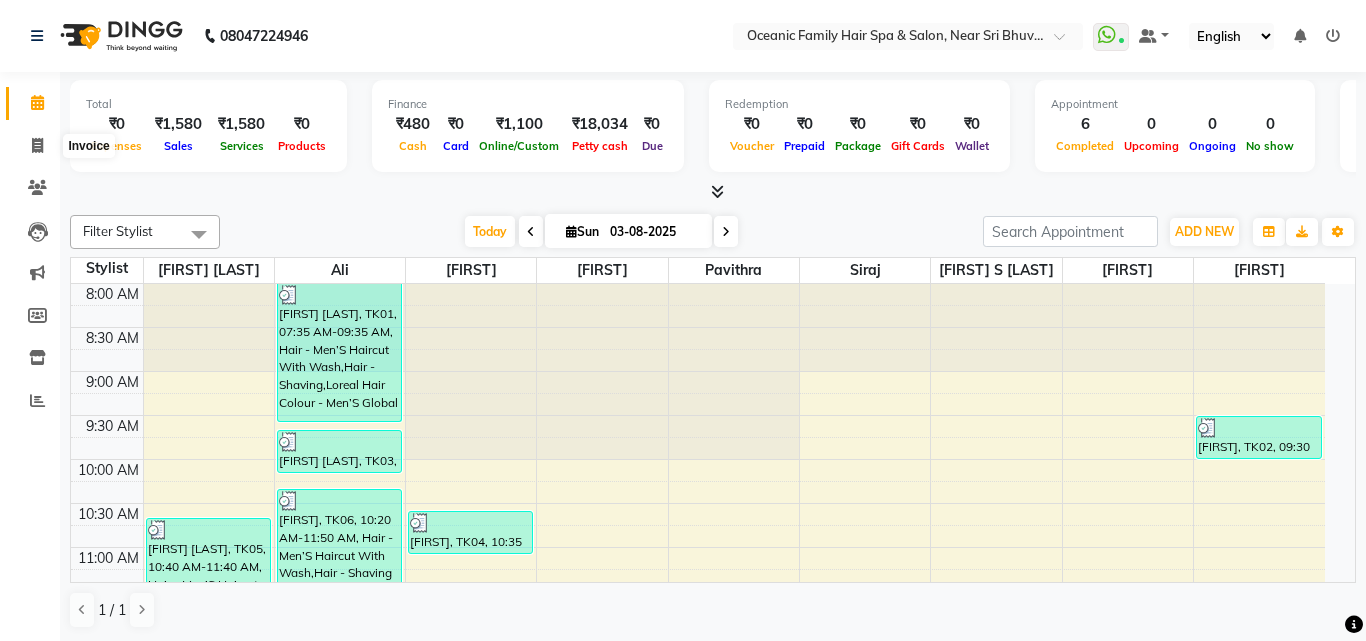 select on "4366" 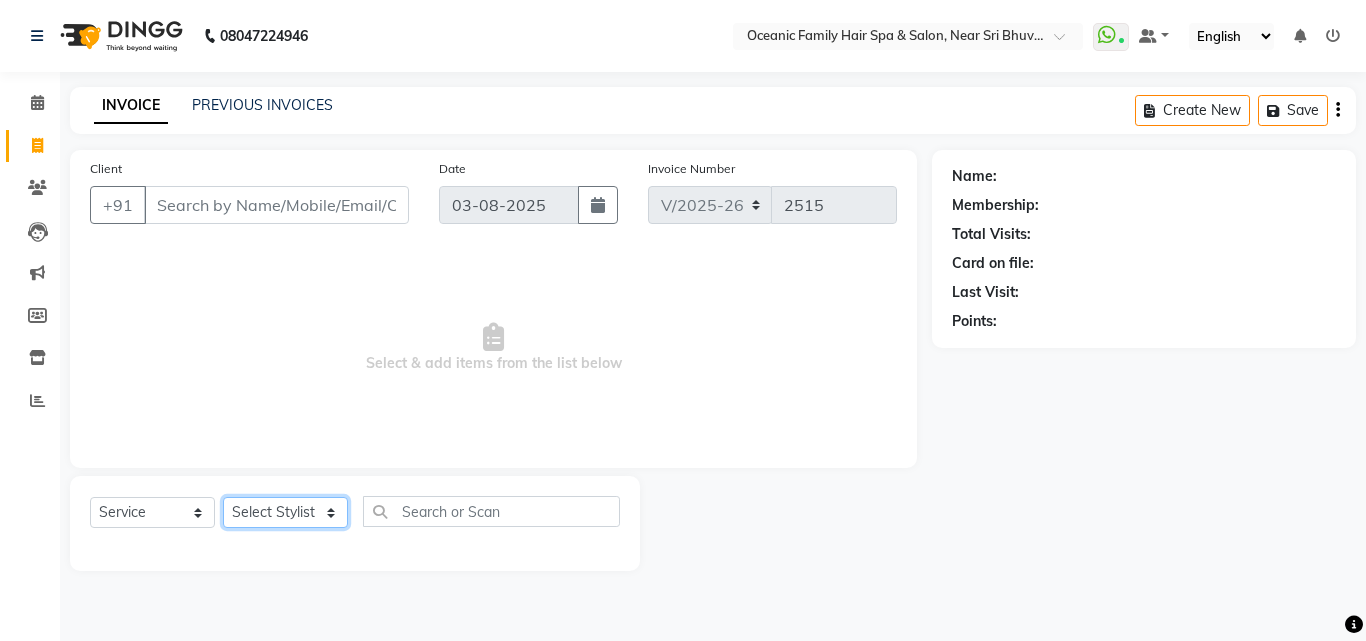 click on "Select Stylist Afsar Ali Arun Thakur Pavithra Rajani Shwetha S Jain Siraj Sulochana Tasmiya" 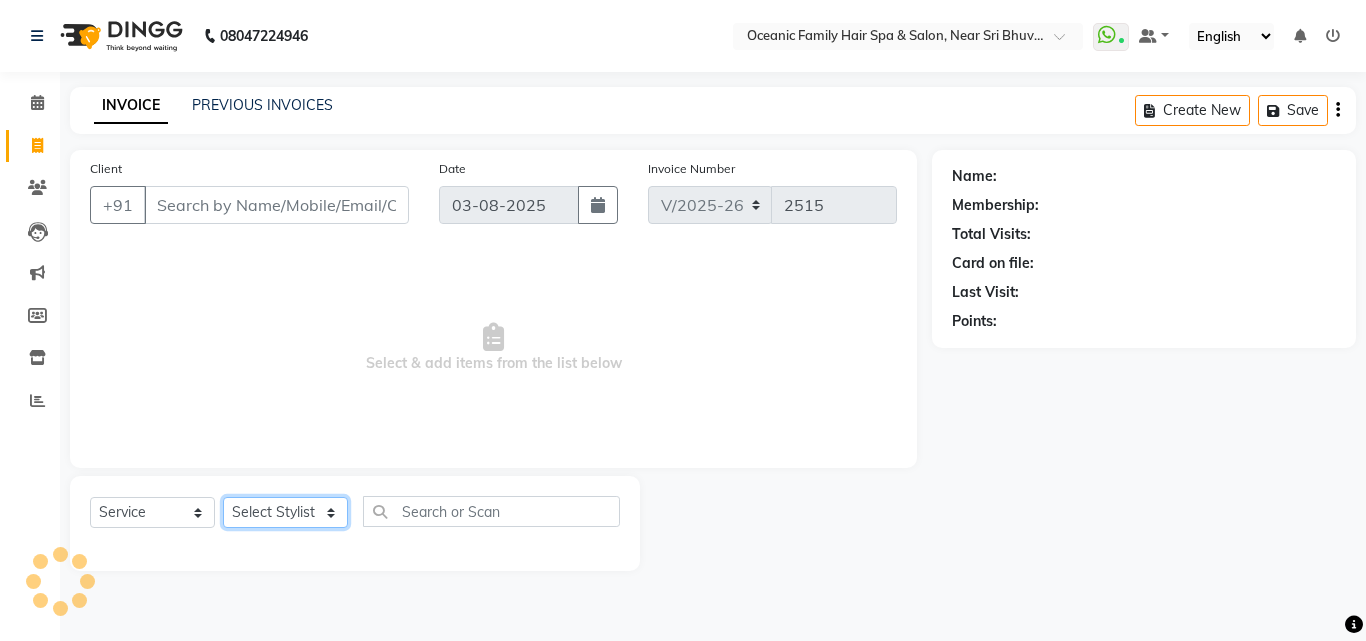 select on "23948" 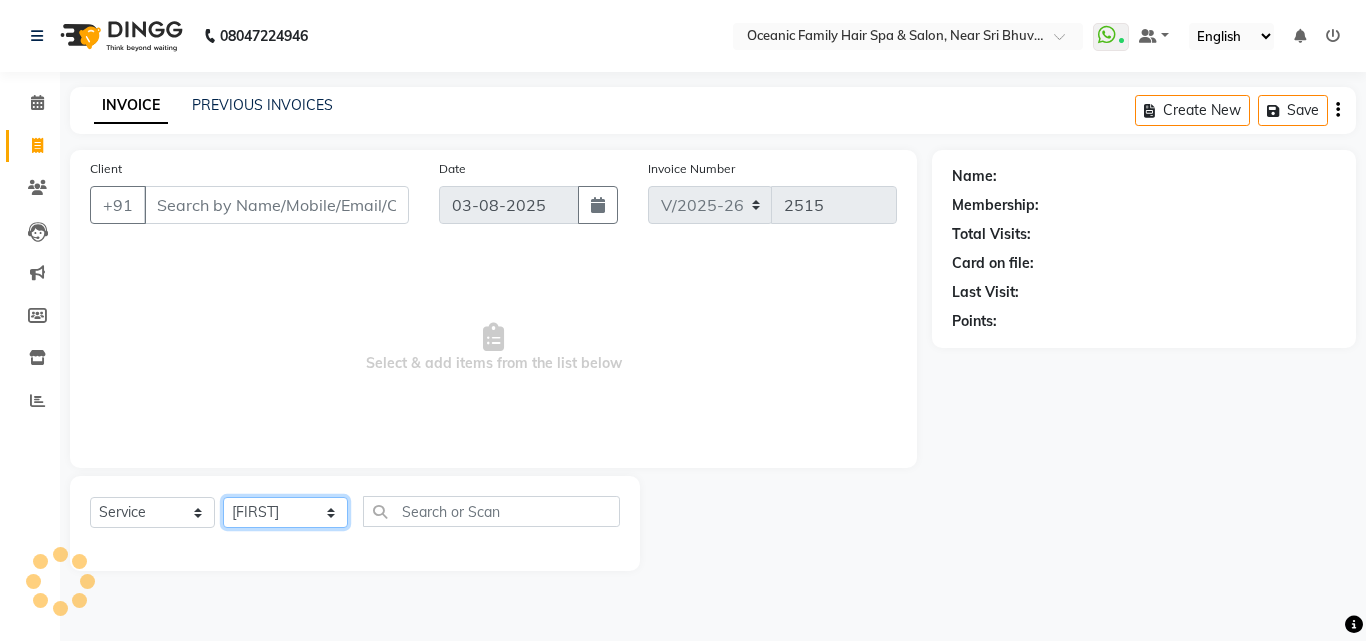 click on "Select Stylist Afsar Ali Arun Thakur Pavithra Rajani Shwetha S Jain Siraj Sulochana Tasmiya" 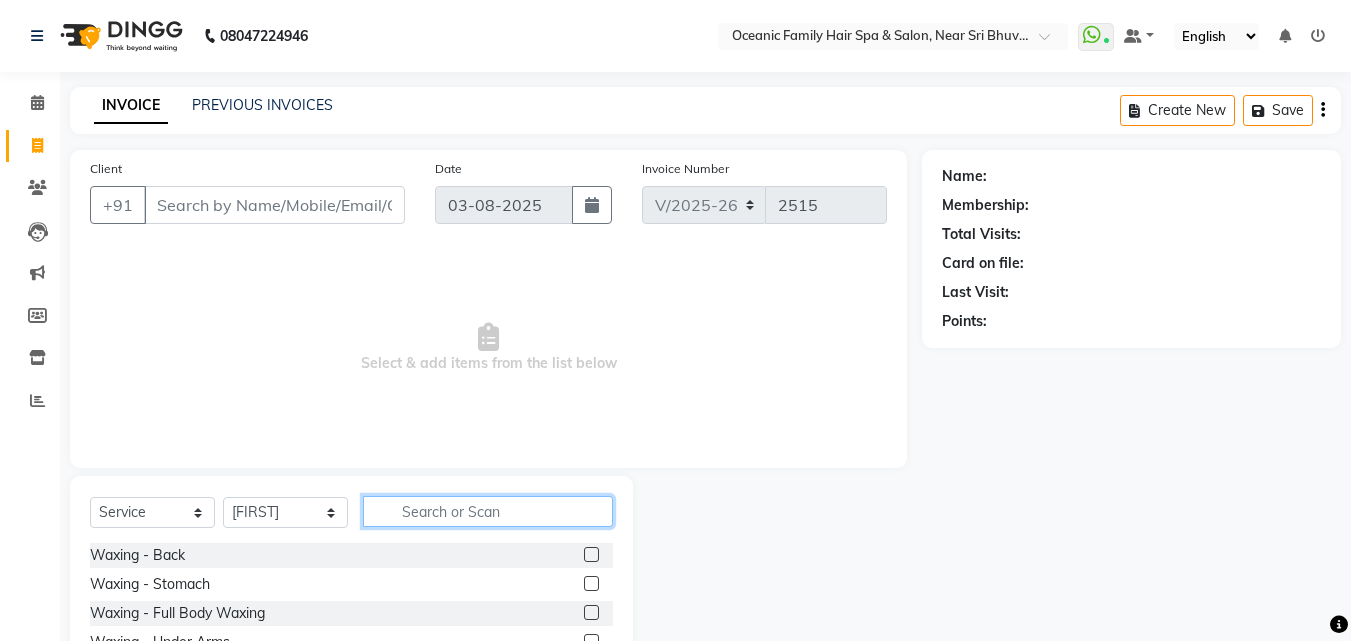 click 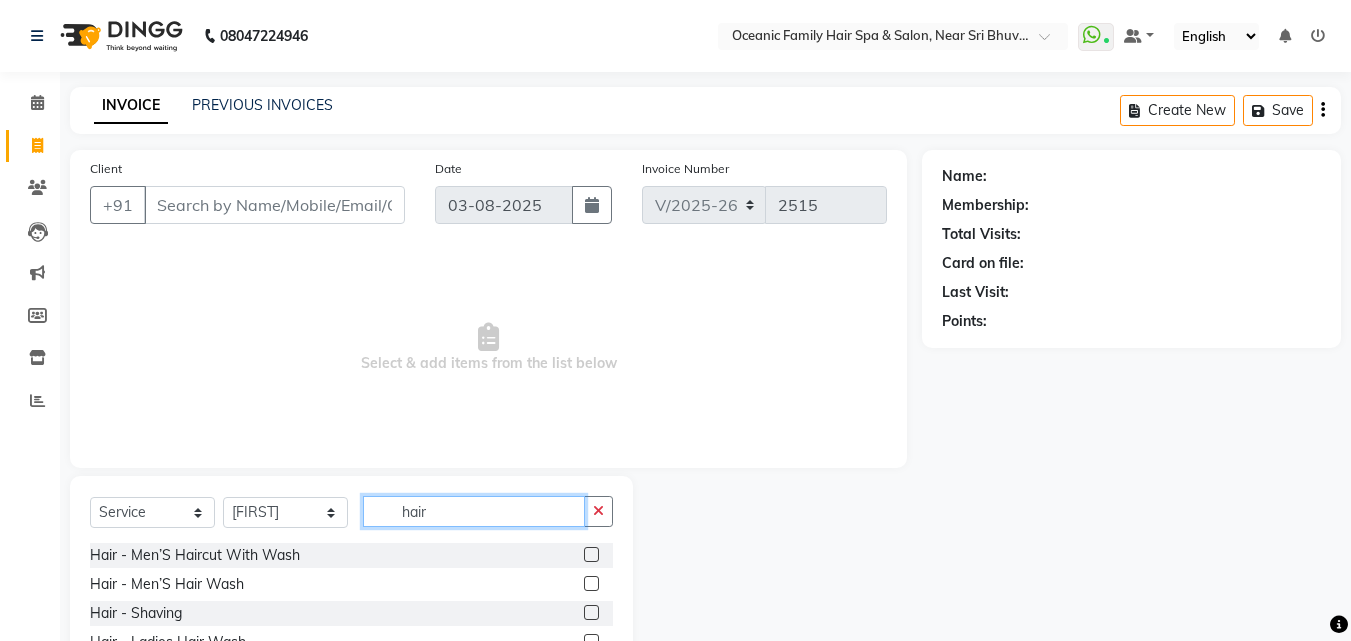 type on "hair" 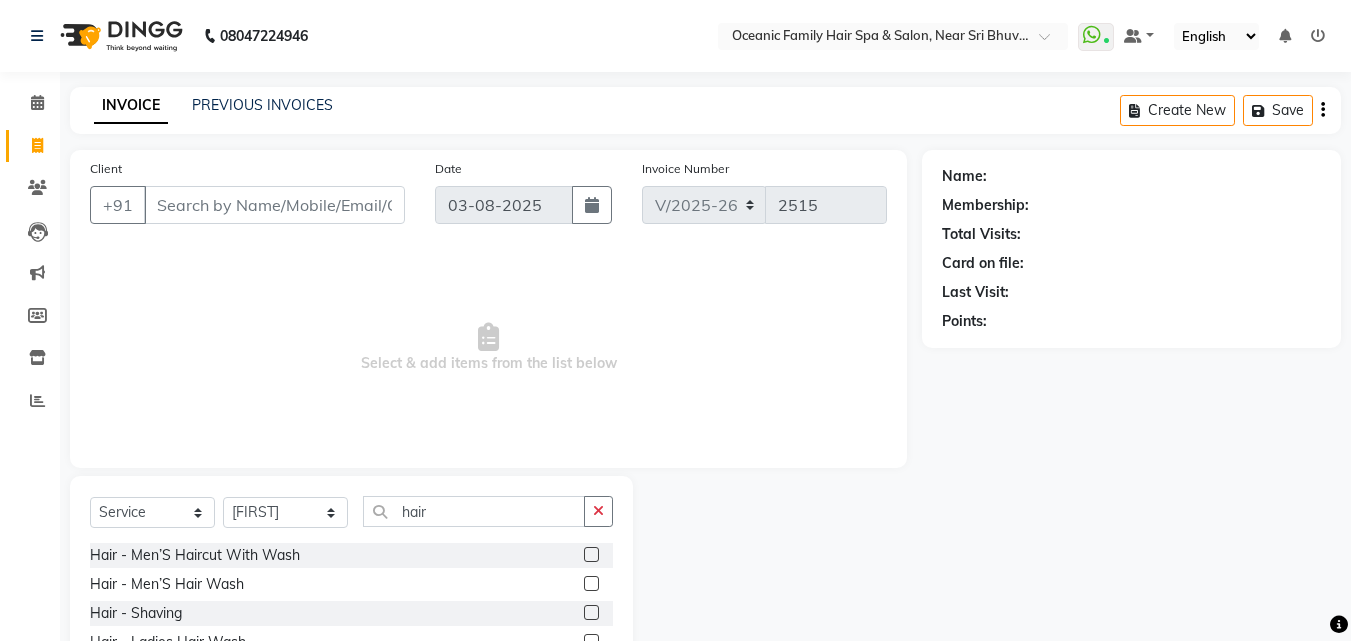 click 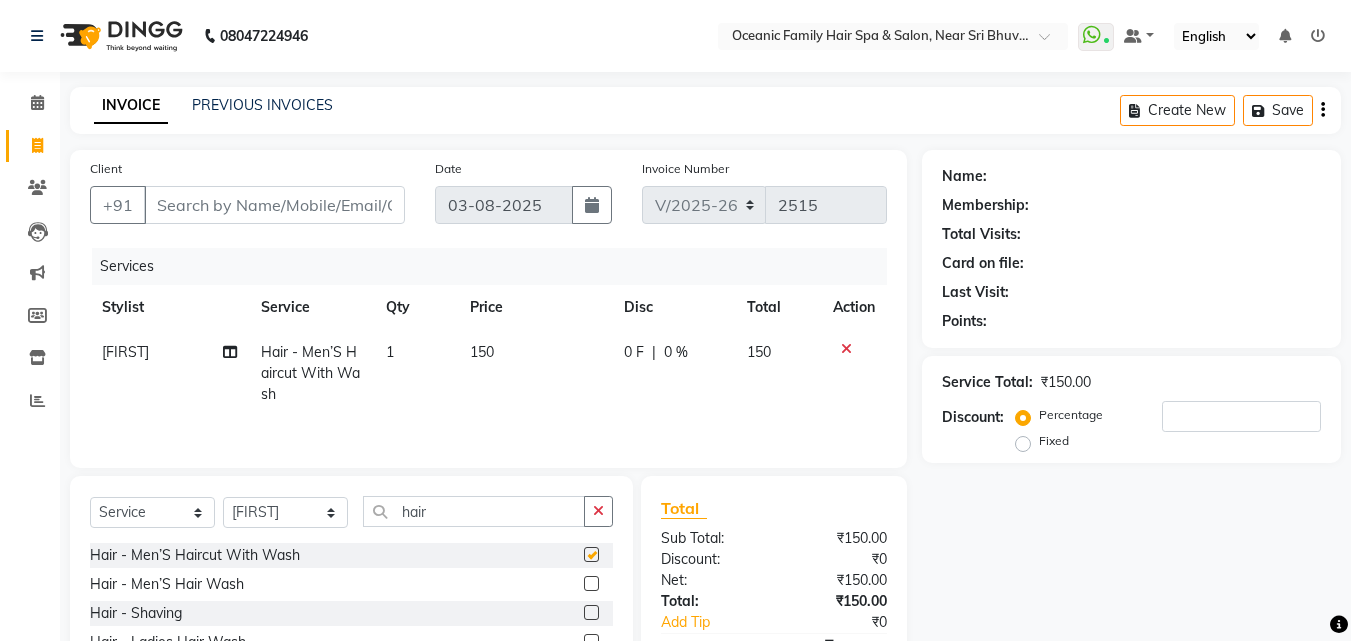 checkbox on "false" 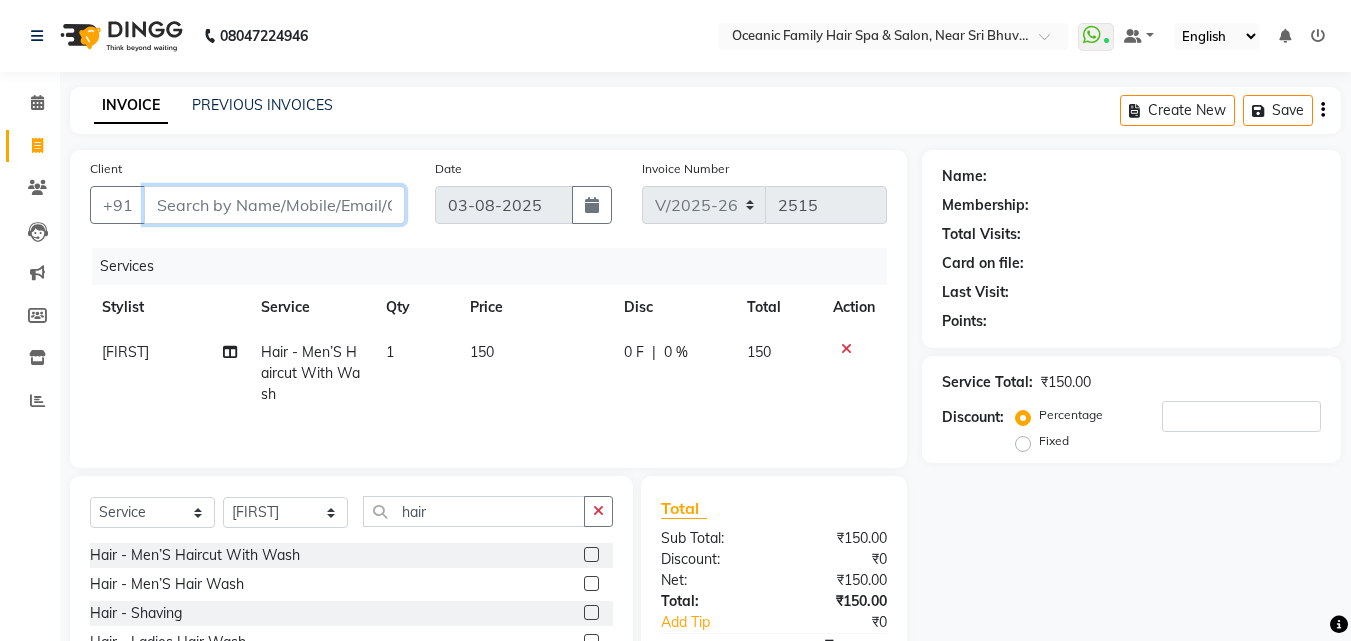 click on "Client" at bounding box center (274, 205) 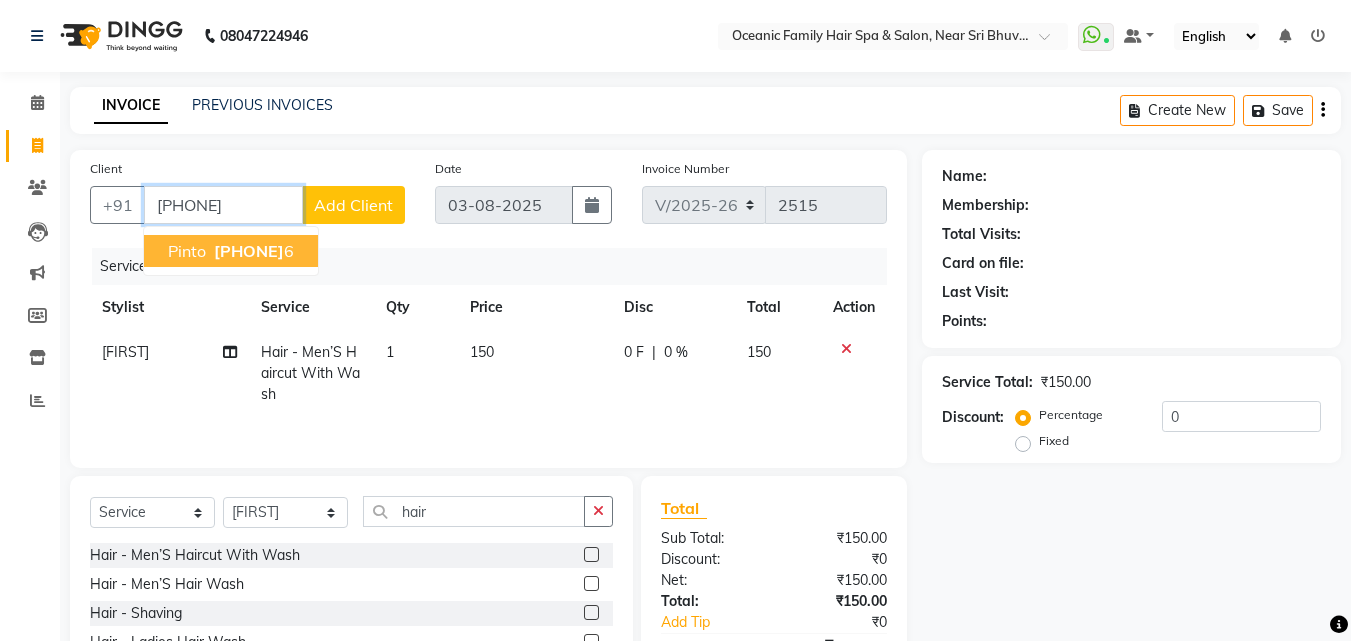 click on "[FIRST] [PHONE] [NUMBER]" at bounding box center [231, 251] 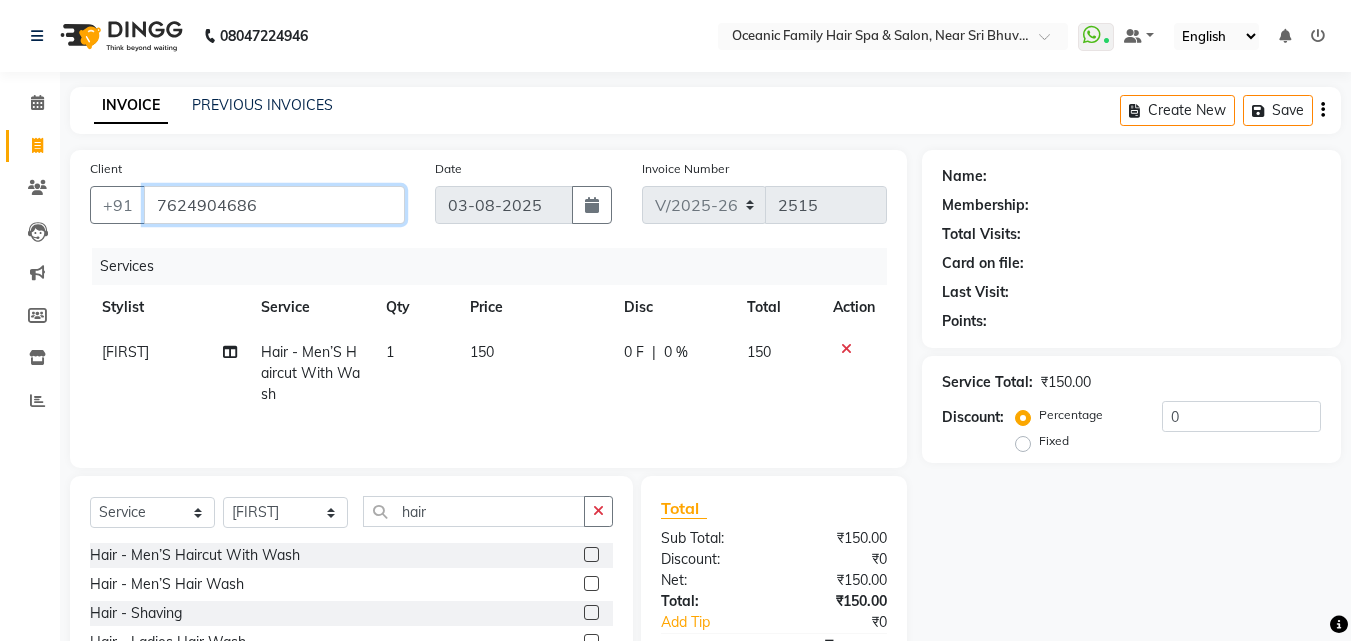 type on "7624904686" 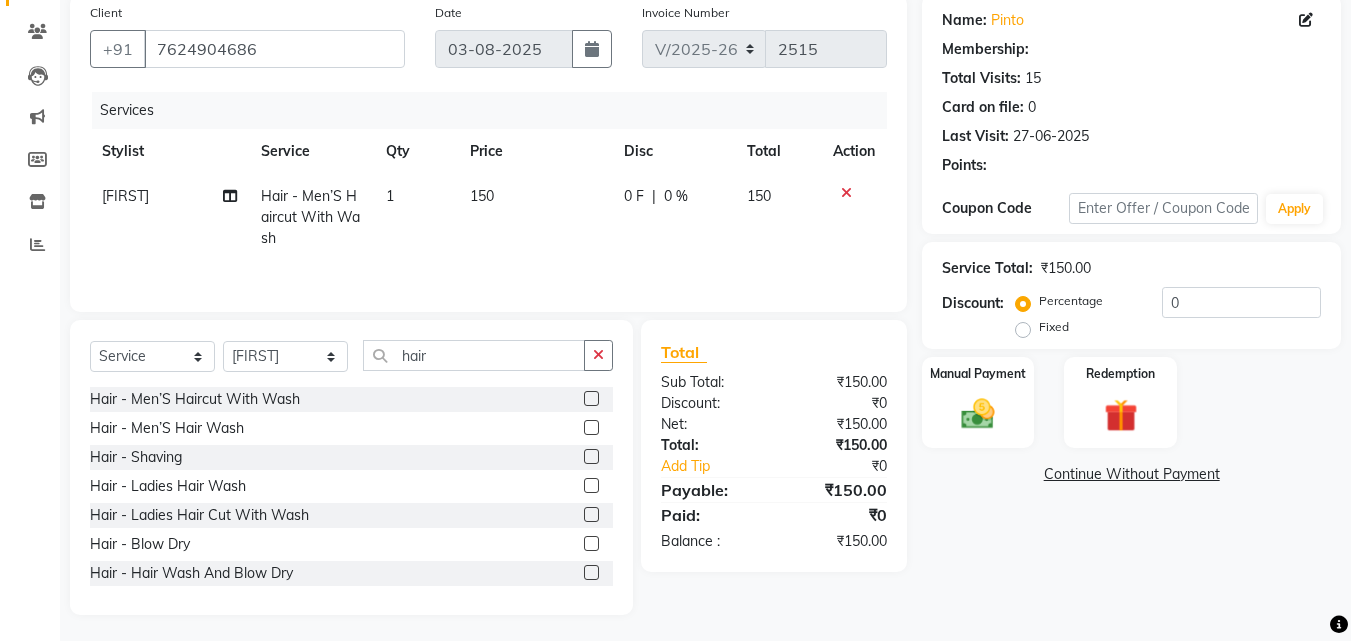scroll, scrollTop: 160, scrollLeft: 0, axis: vertical 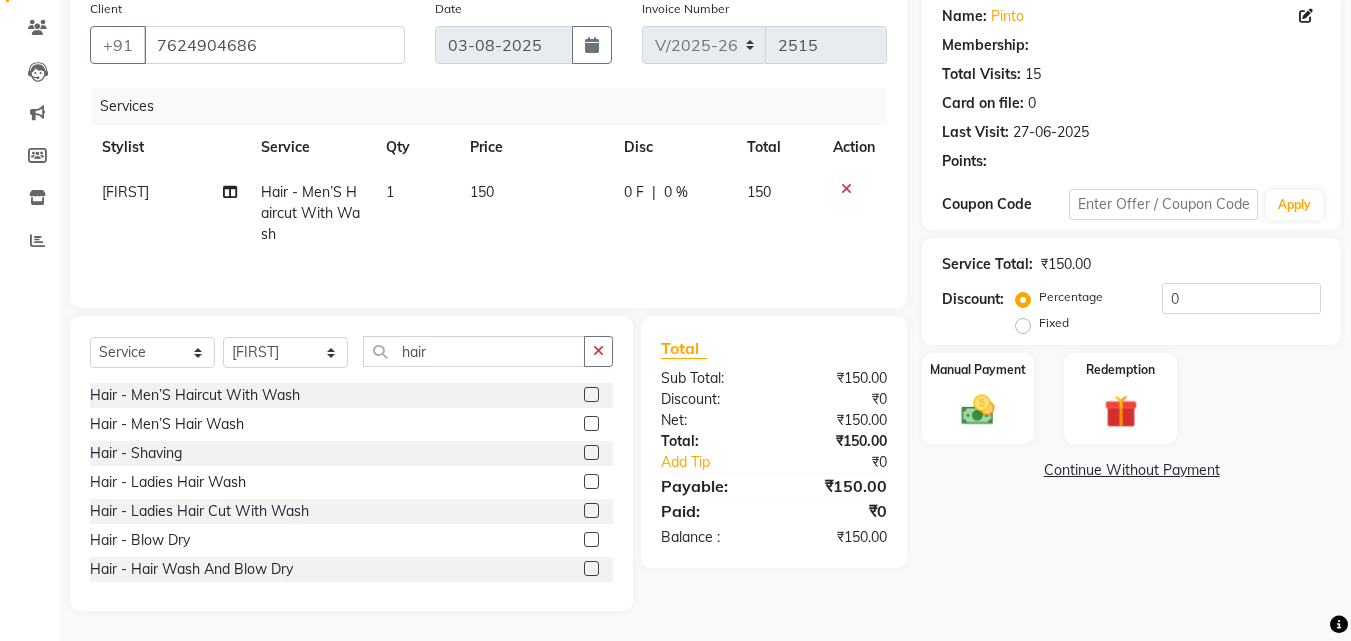 select on "1: Object" 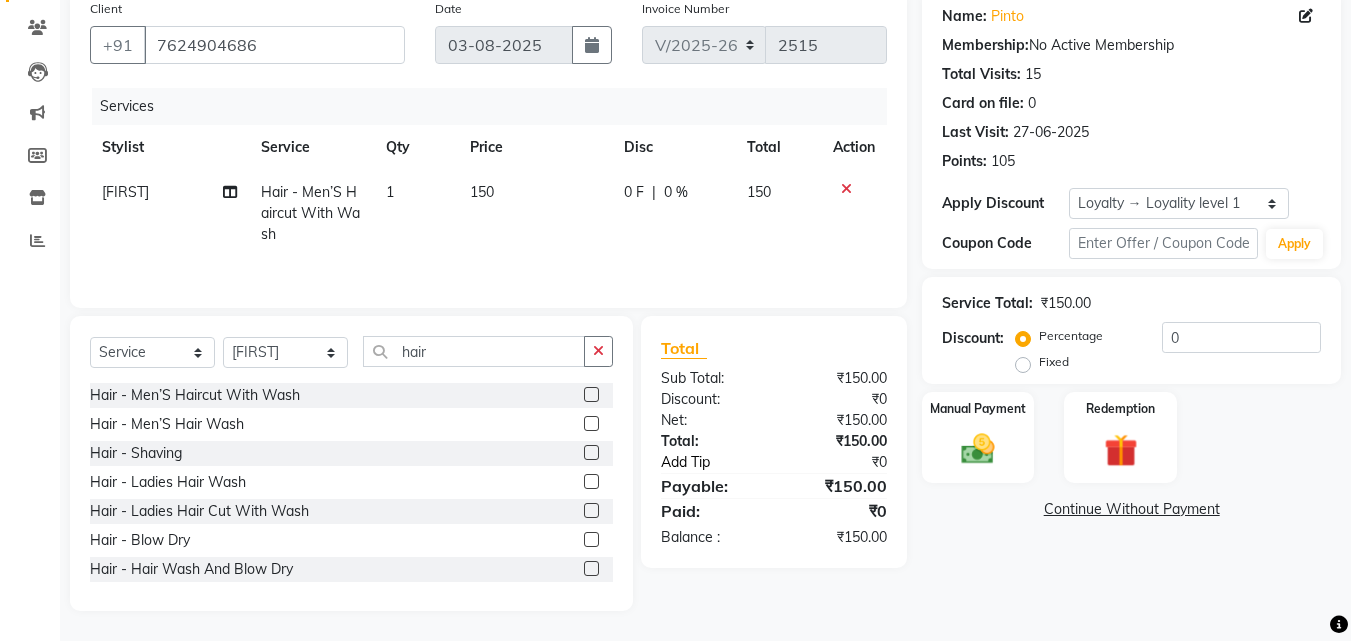 click on "Add Tip" 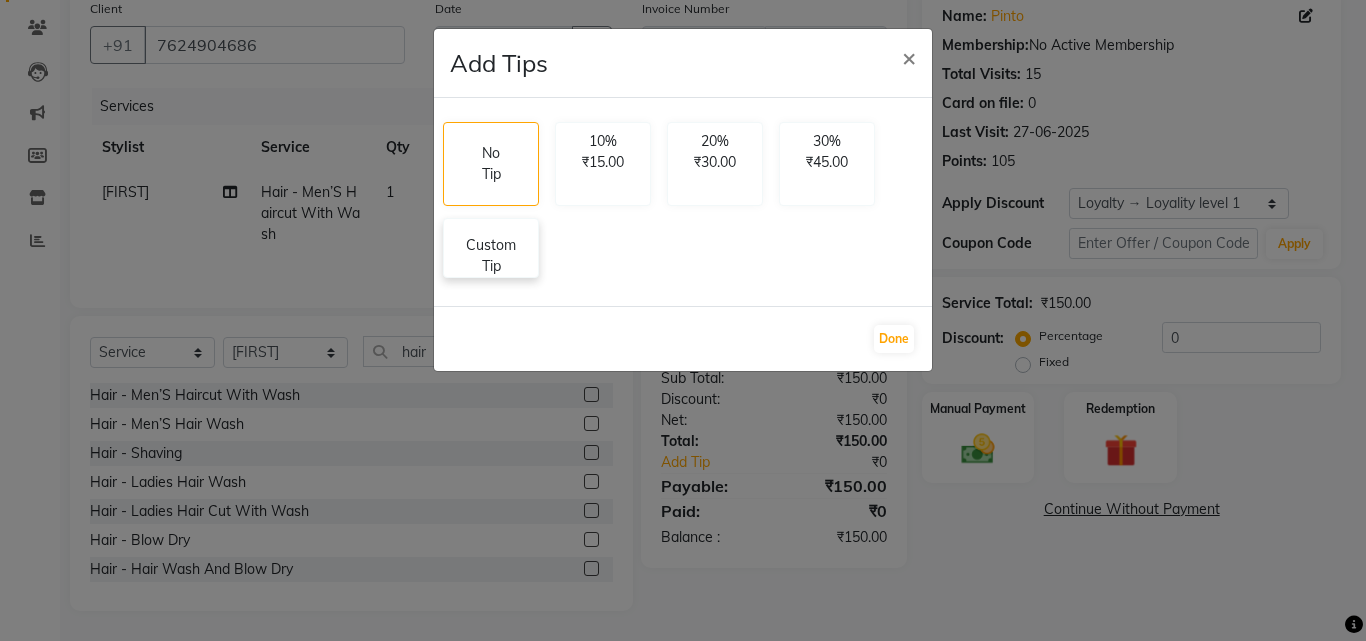 click on "Custom Tip" 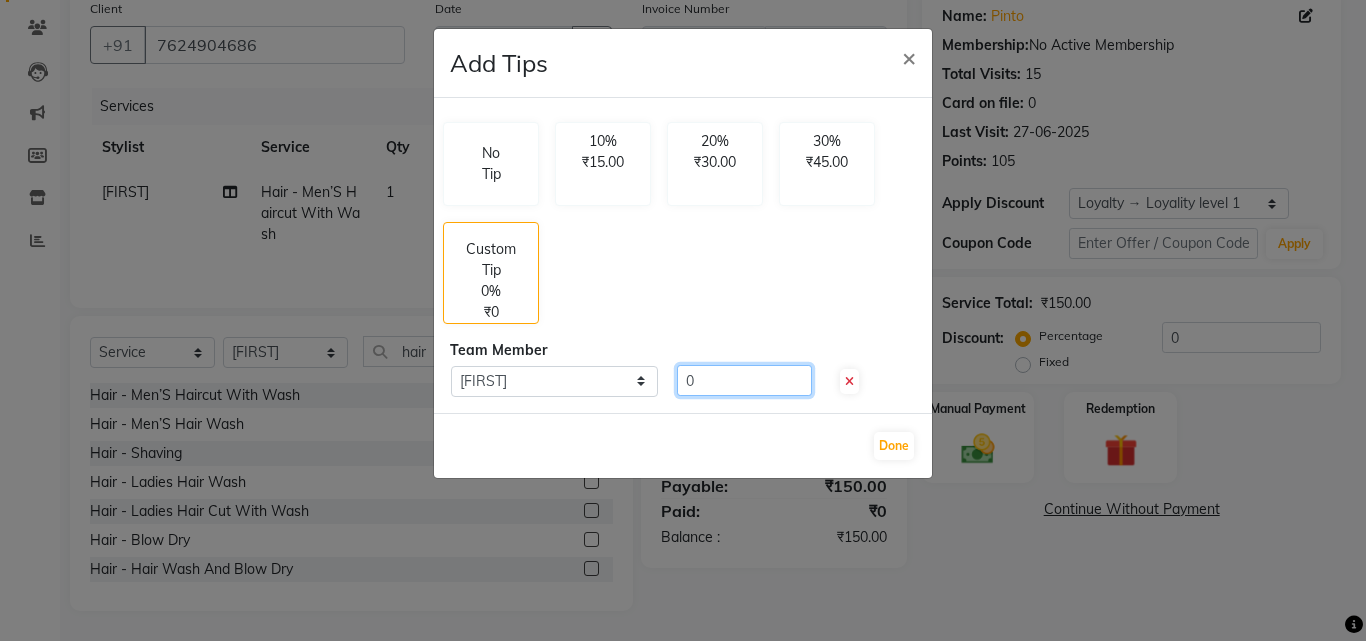 click on "0" 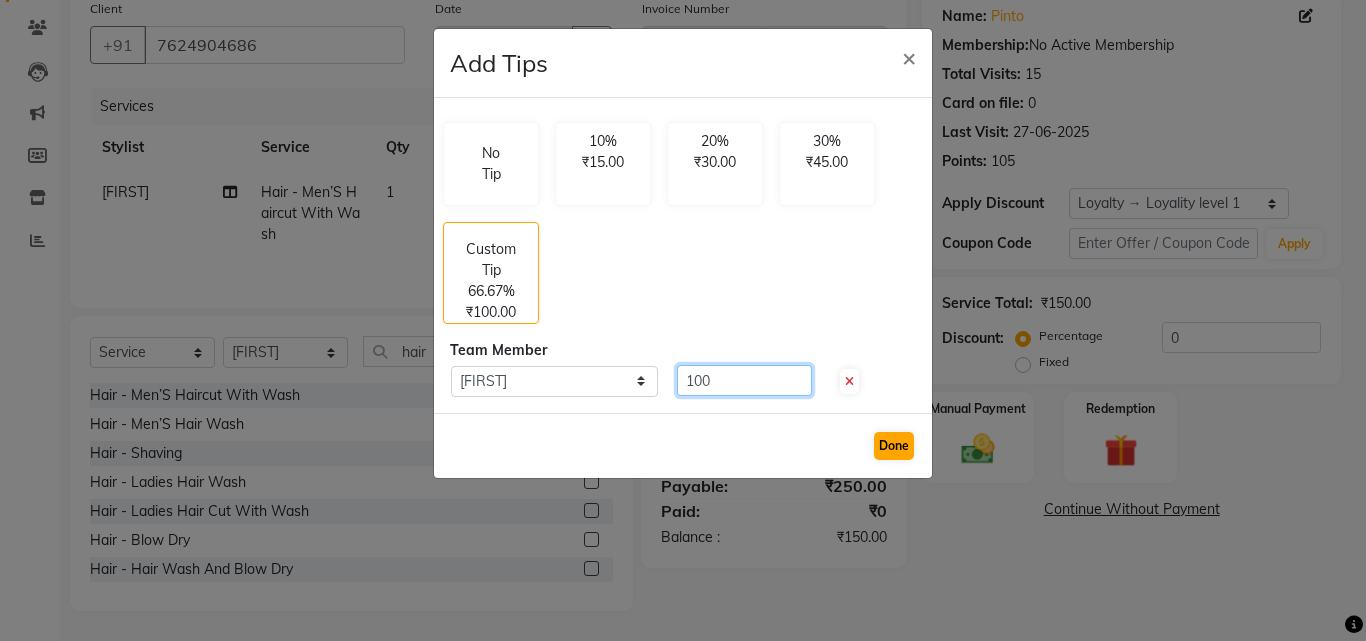 type on "100" 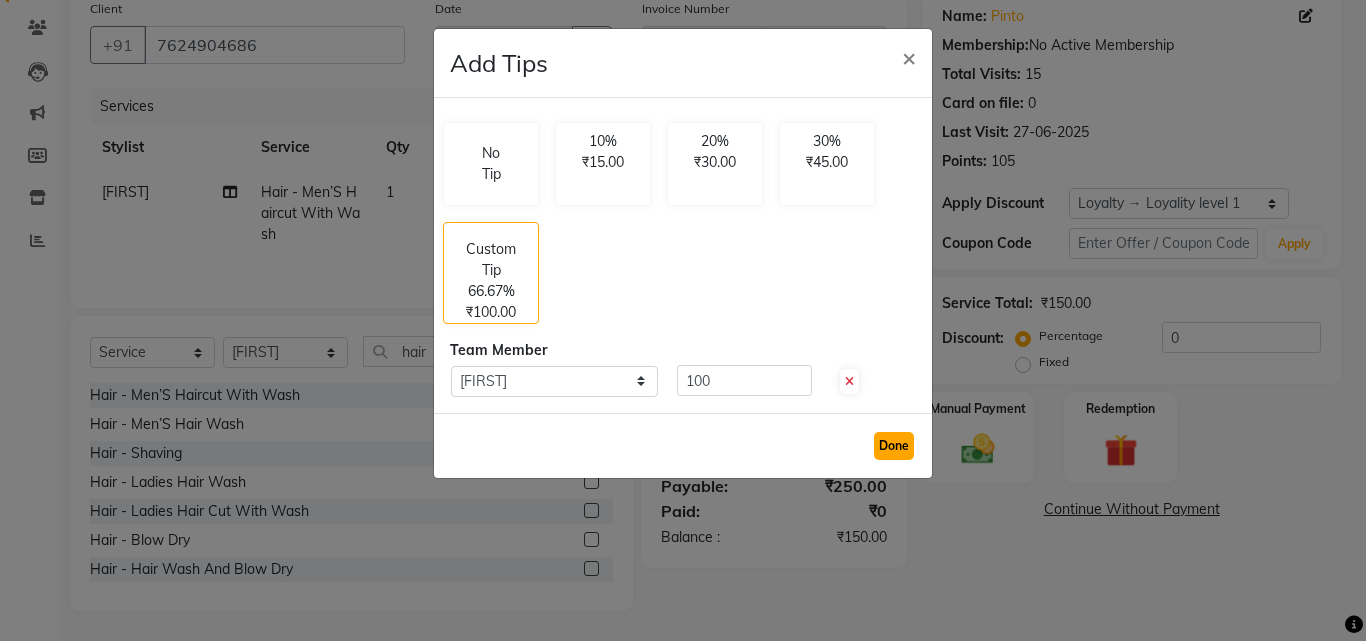 click on "Done" 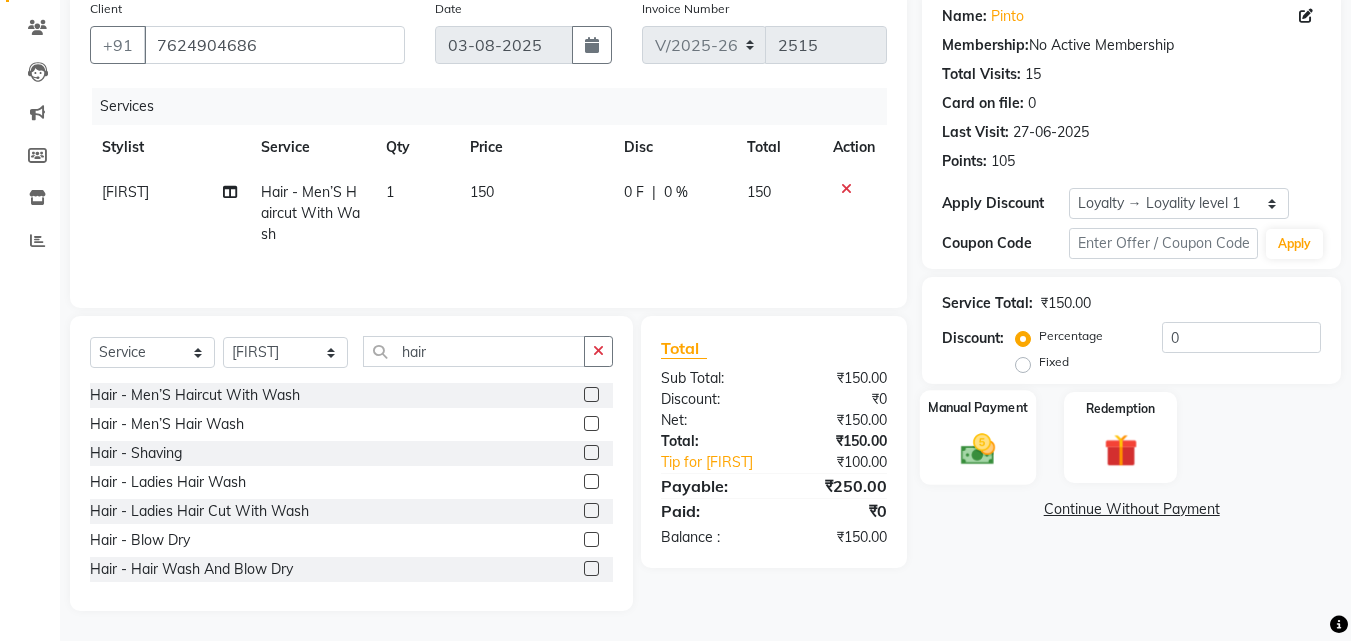 click 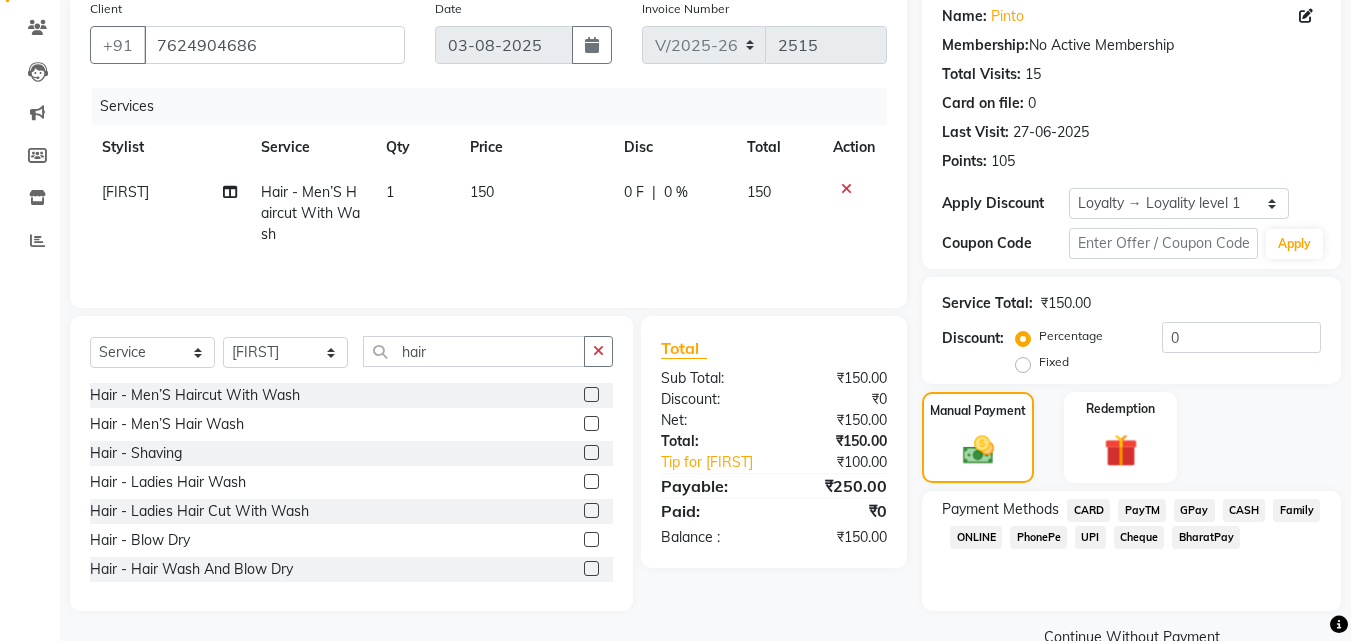 click on "PayTM" 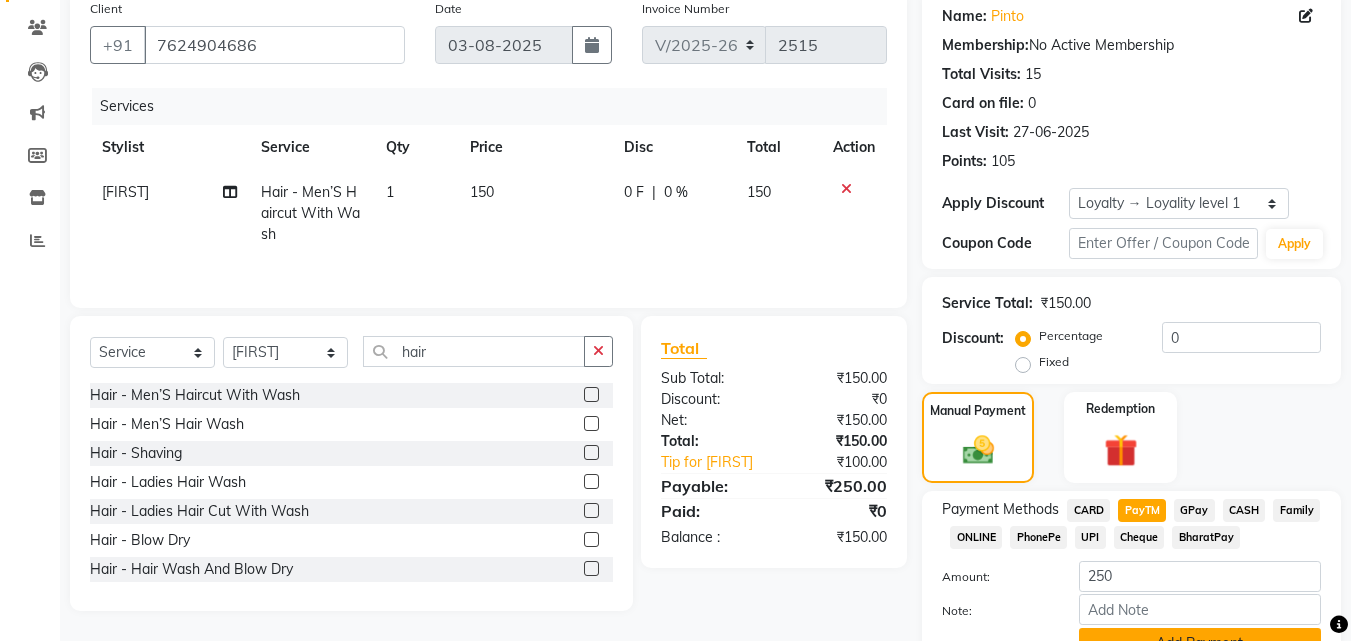 click on "Add Payment" 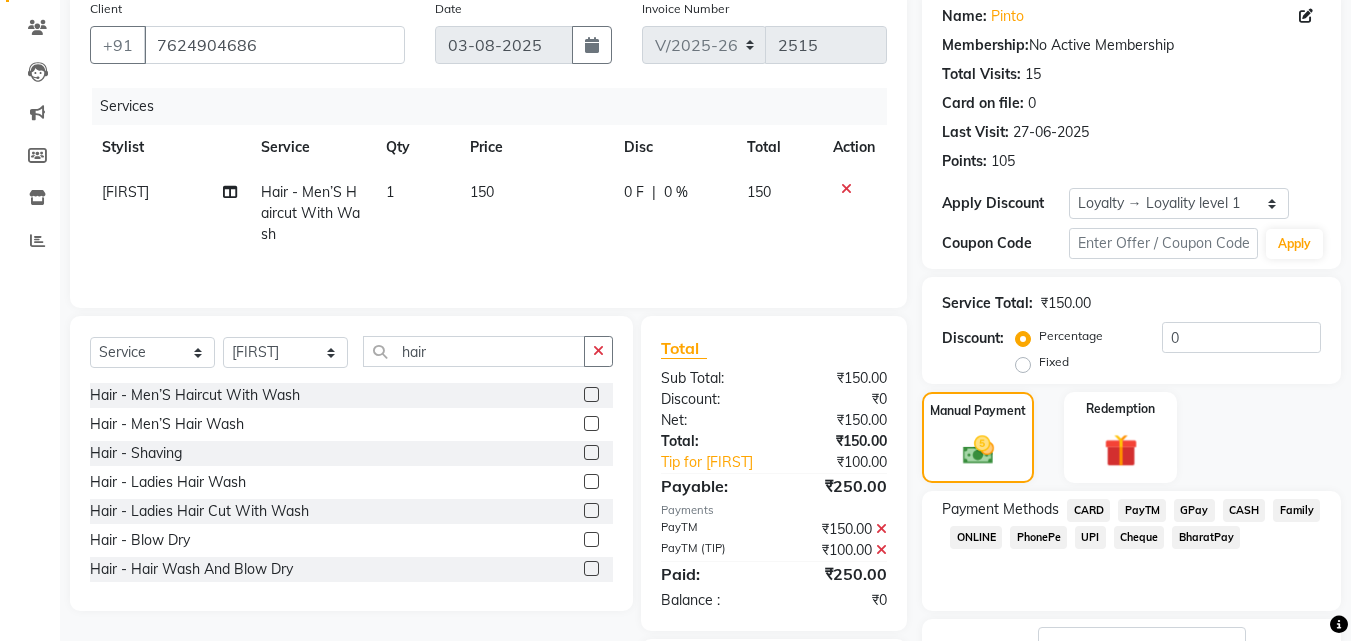 scroll, scrollTop: 314, scrollLeft: 0, axis: vertical 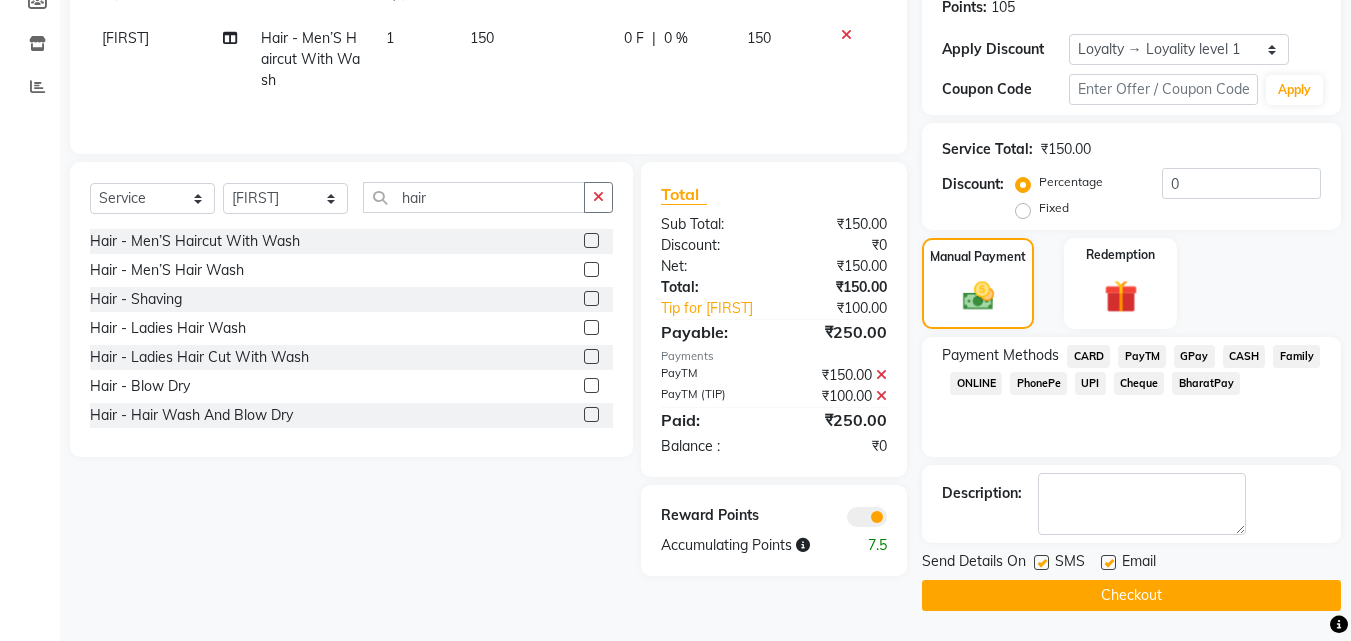 click on "Checkout" 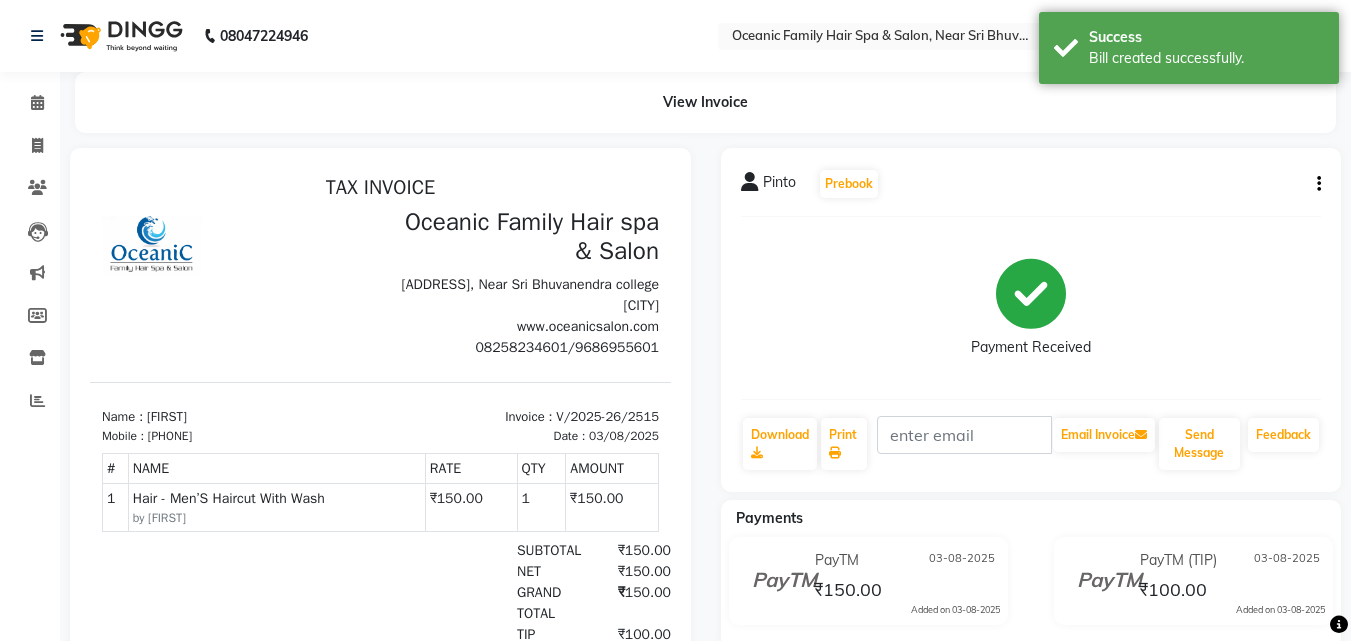 scroll, scrollTop: 0, scrollLeft: 0, axis: both 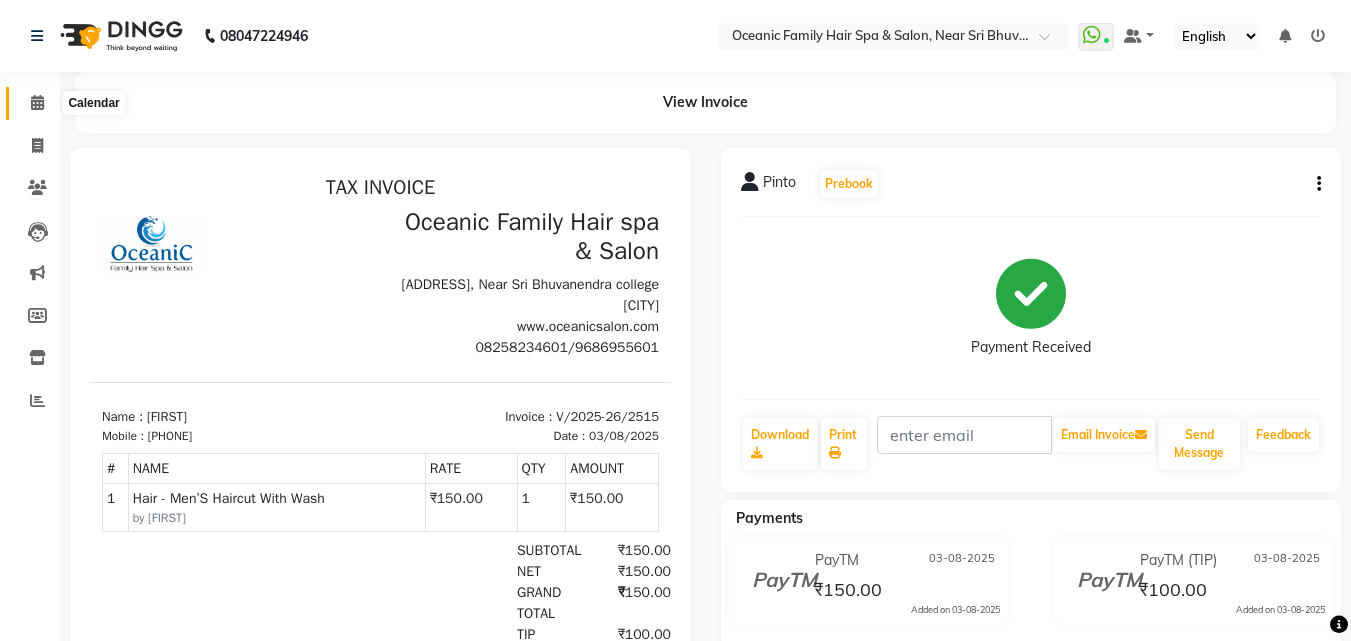 click 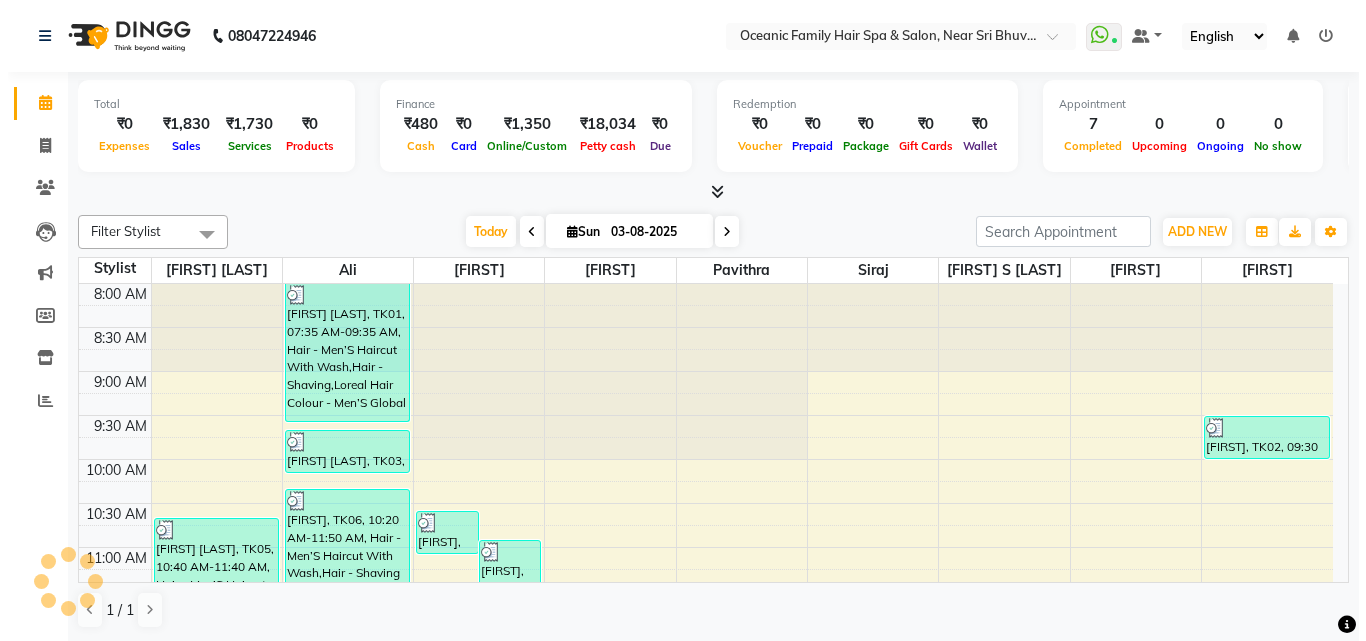 scroll, scrollTop: 0, scrollLeft: 0, axis: both 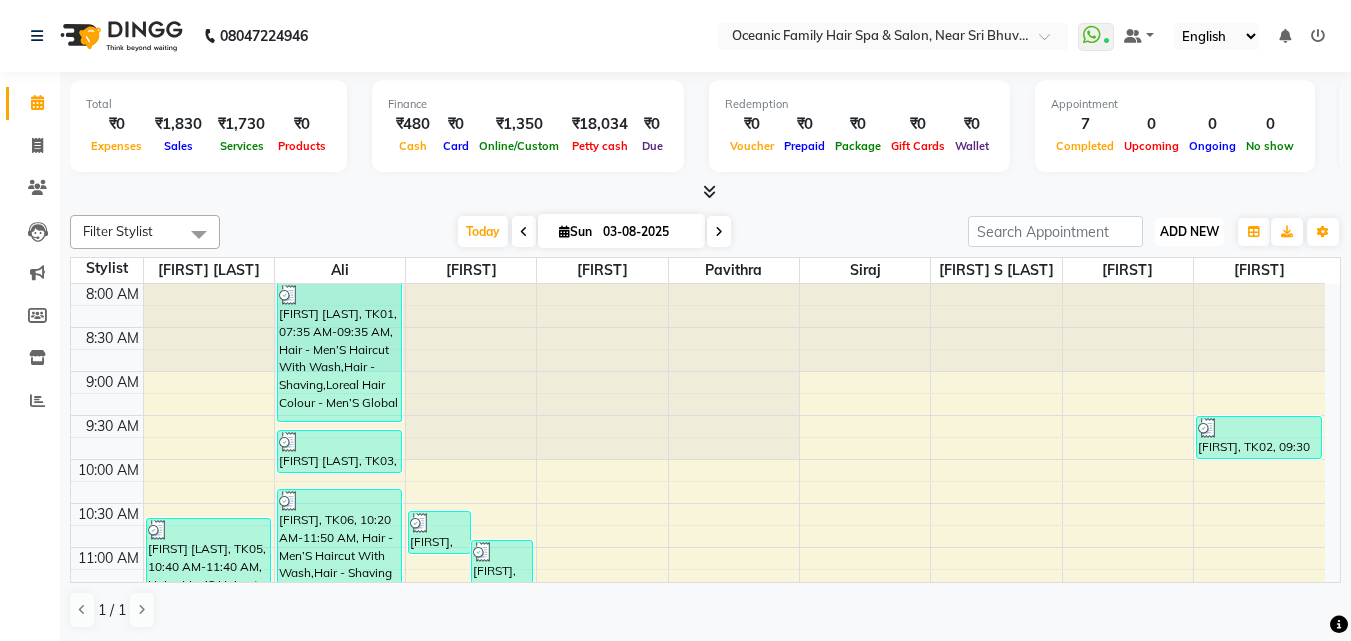 click on "ADD NEW" at bounding box center [1189, 231] 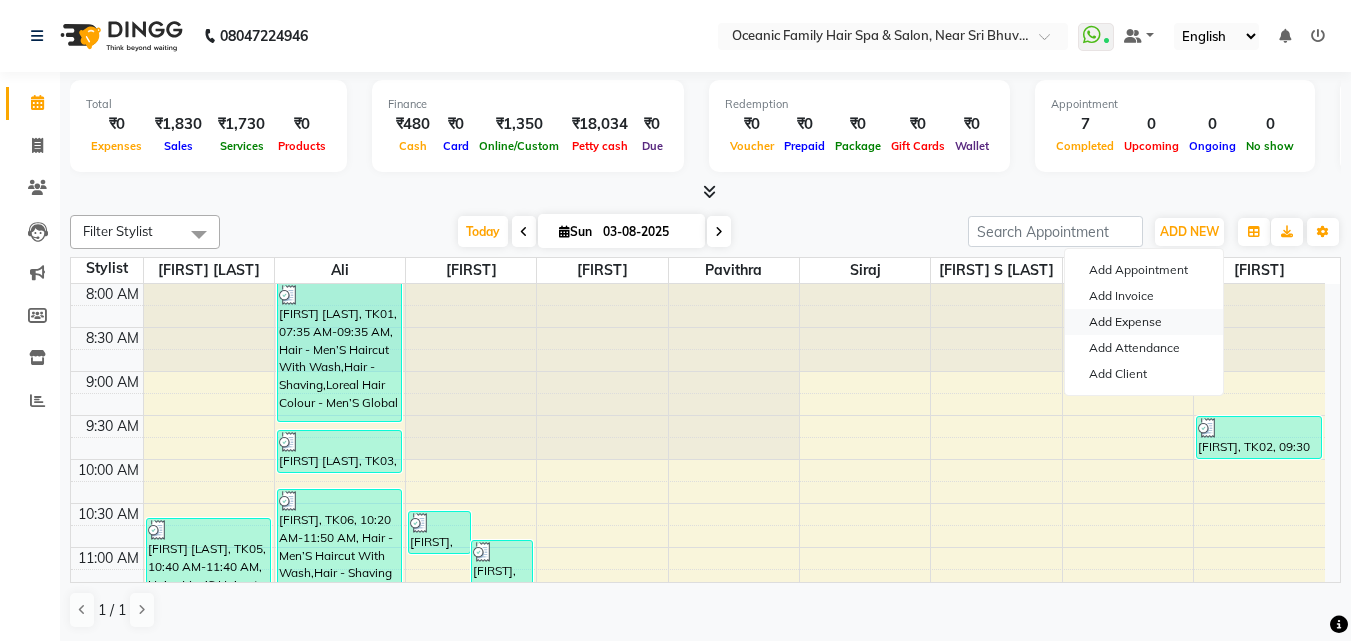 click on "Add Expense" at bounding box center [1144, 322] 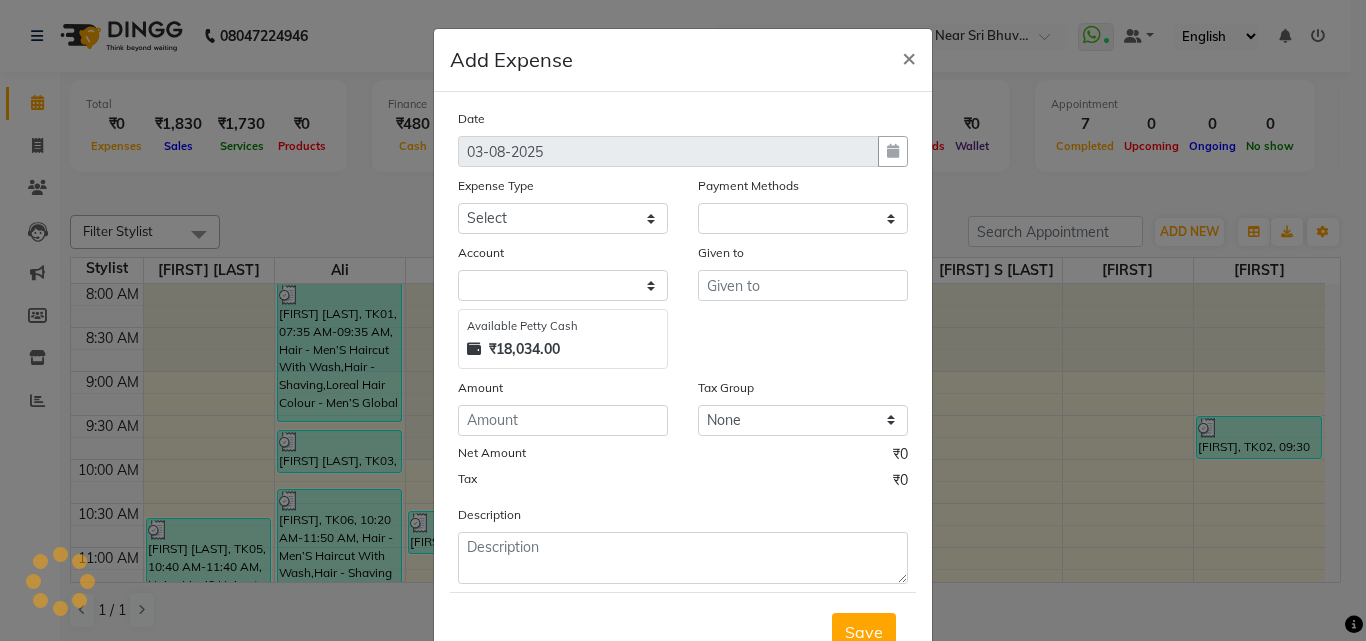 select on "1" 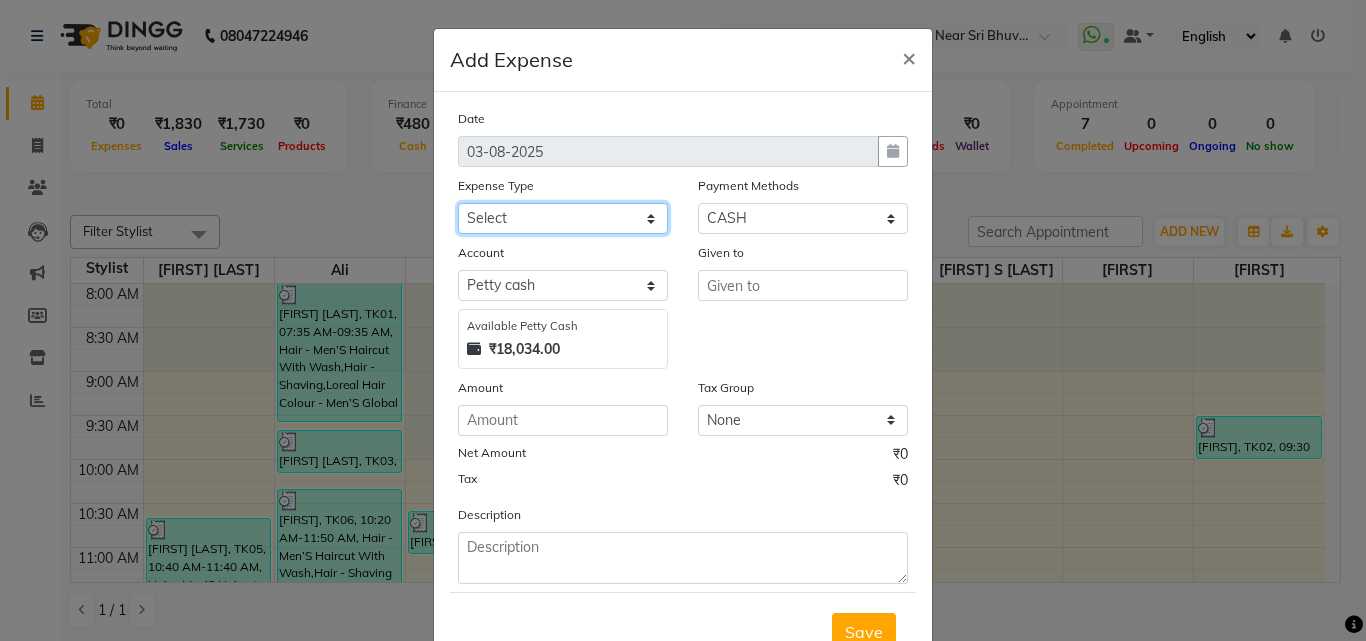 click on "Select [FIRST] [LAST] [FIRST] [LAST] [FIRST] [LAST] Bank charges Cash transfer to bank Cash transfer to hub Client Snacks Clinical charges Govt fee House Exp Loan Repayment Maintenance Marketing Miscellaneous Other [FIRST] [LAST] Pigmi [FIRST] Pigmi [FIRST] Pigmi [FIRST] Previous month exp Product [FIRST] [LAST] [FIRST] Maid [FIRST] Salary Salon Equipment salon rent [FIRST] [LAST] [FIRST] Snacks Staff Tip [FIRST] [LAST] Tax Utilities" 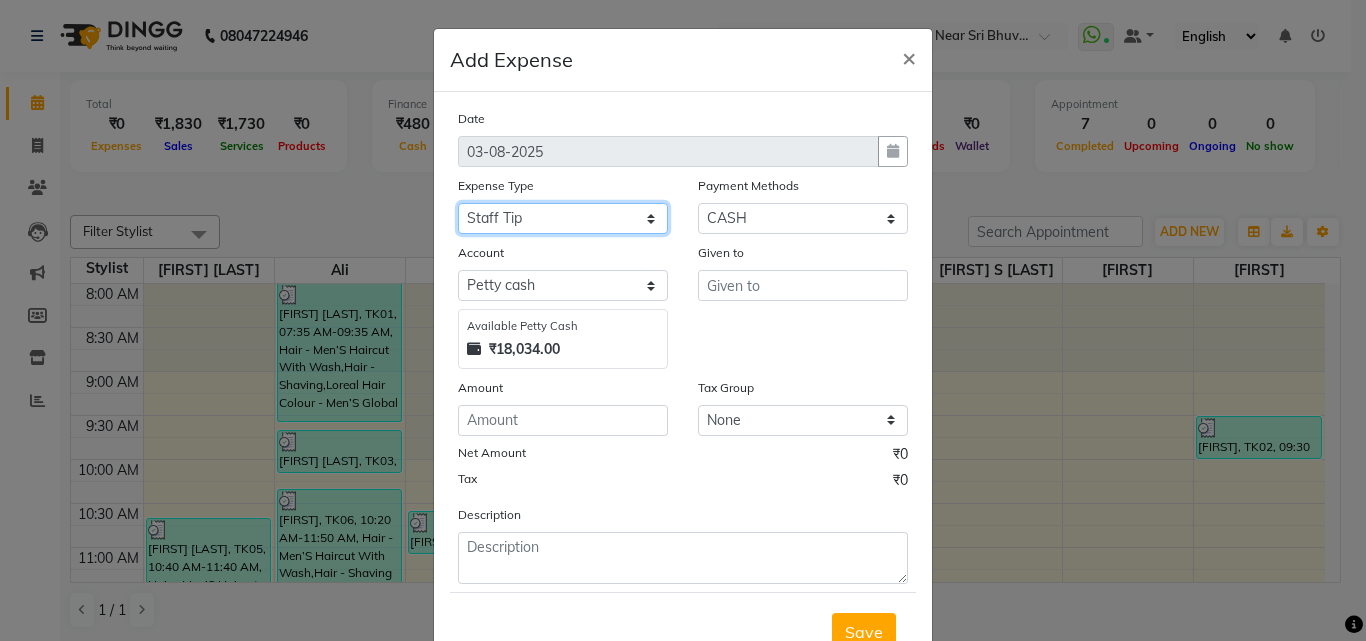 click on "Select [FIRST] [LAST] [FIRST] [LAST] [FIRST] [LAST] Bank charges Cash transfer to bank Cash transfer to hub Client Snacks Clinical charges Govt fee House Exp Loan Repayment Maintenance Marketing Miscellaneous Other [FIRST] [LAST] Pigmi [FIRST] Pigmi [FIRST] Pigmi [FIRST] Previous month exp Product [FIRST] [LAST] [FIRST] Maid [FIRST] Salary Salon Equipment salon rent [FIRST] [LAST] [FIRST] Snacks Staff Tip [FIRST] [LAST] Tax Utilities" 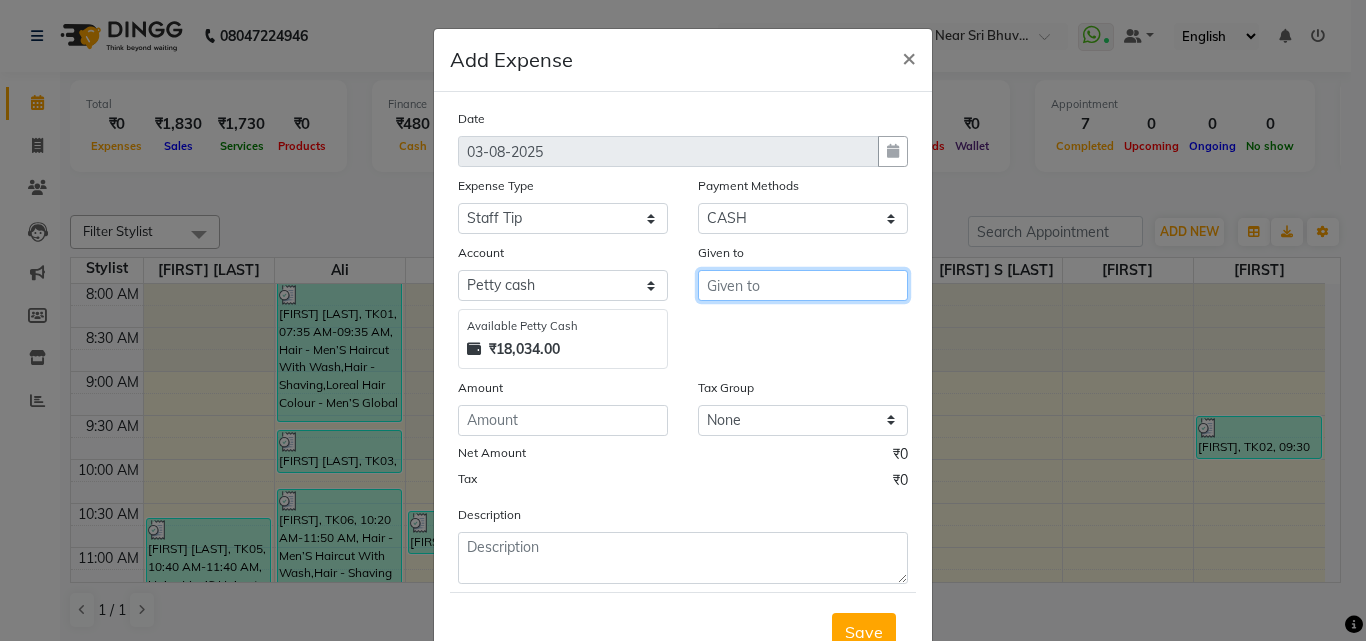 click at bounding box center (803, 285) 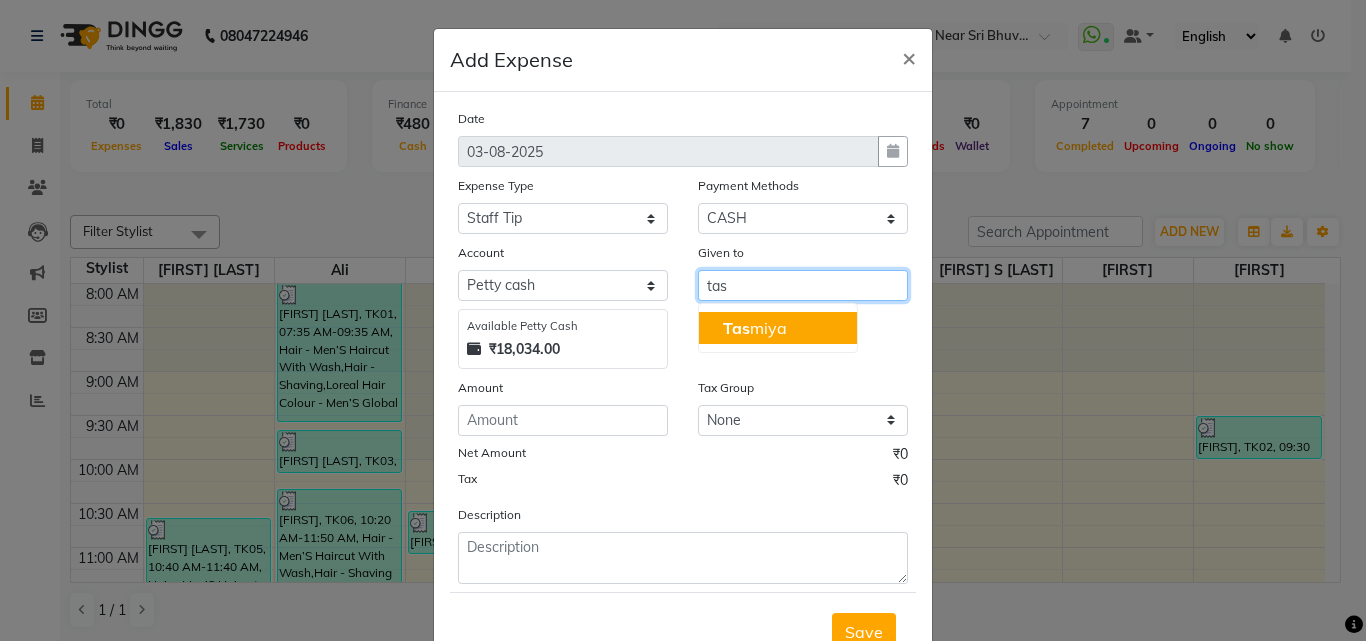 click on "[FIRST] [LAST]" at bounding box center (778, 328) 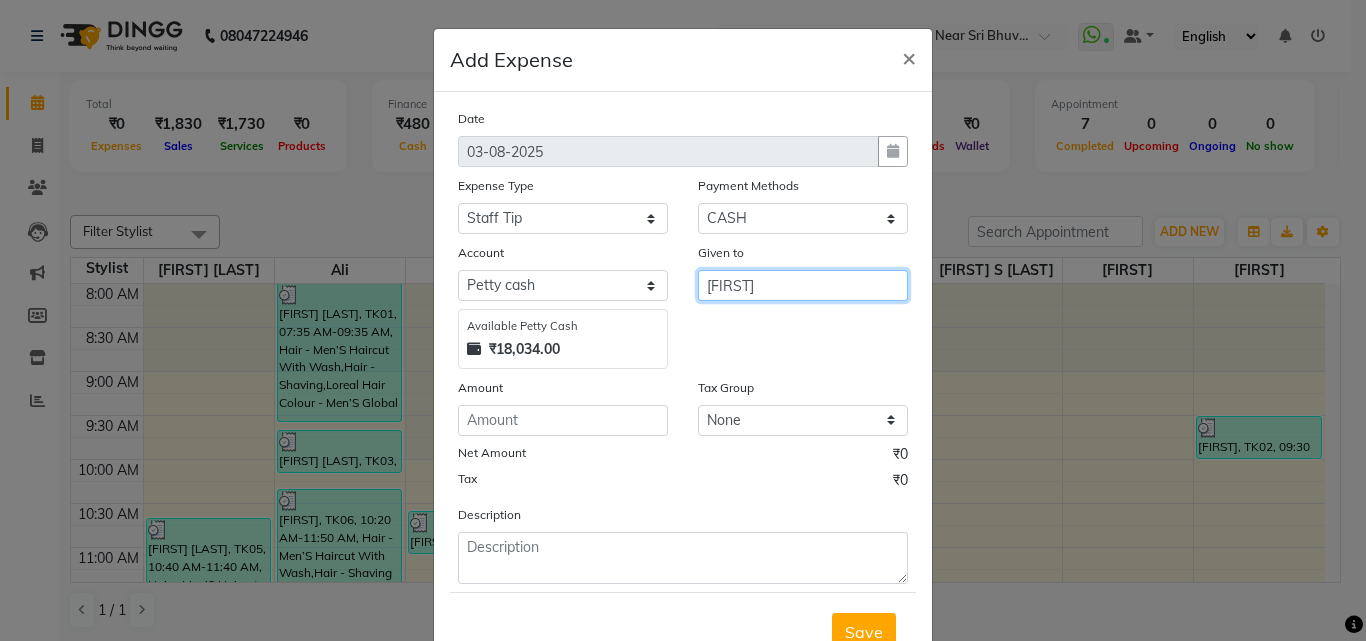 type on "[FIRST]" 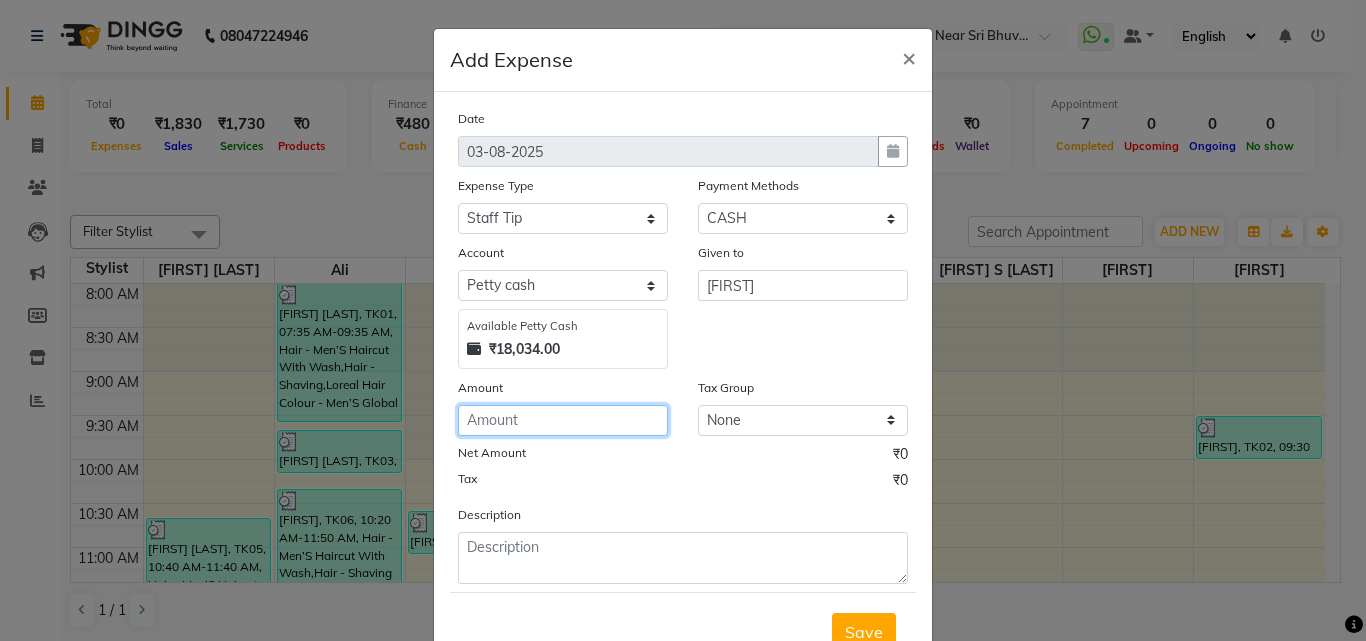 click 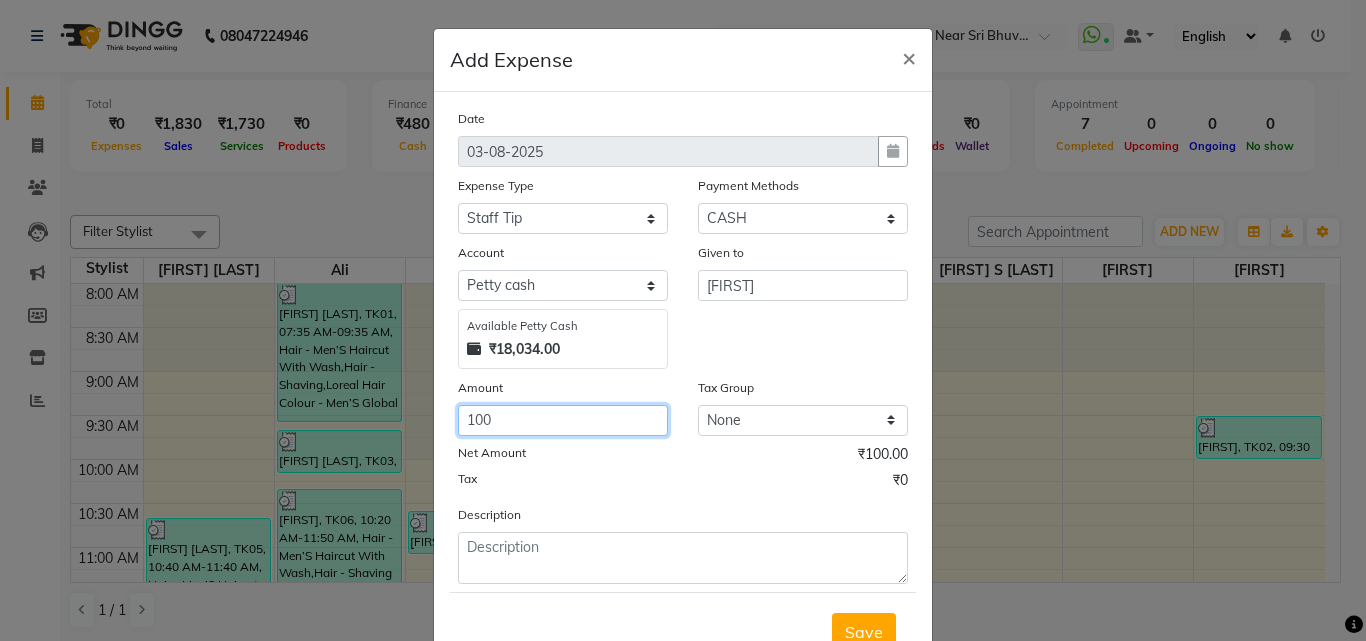 type on "100" 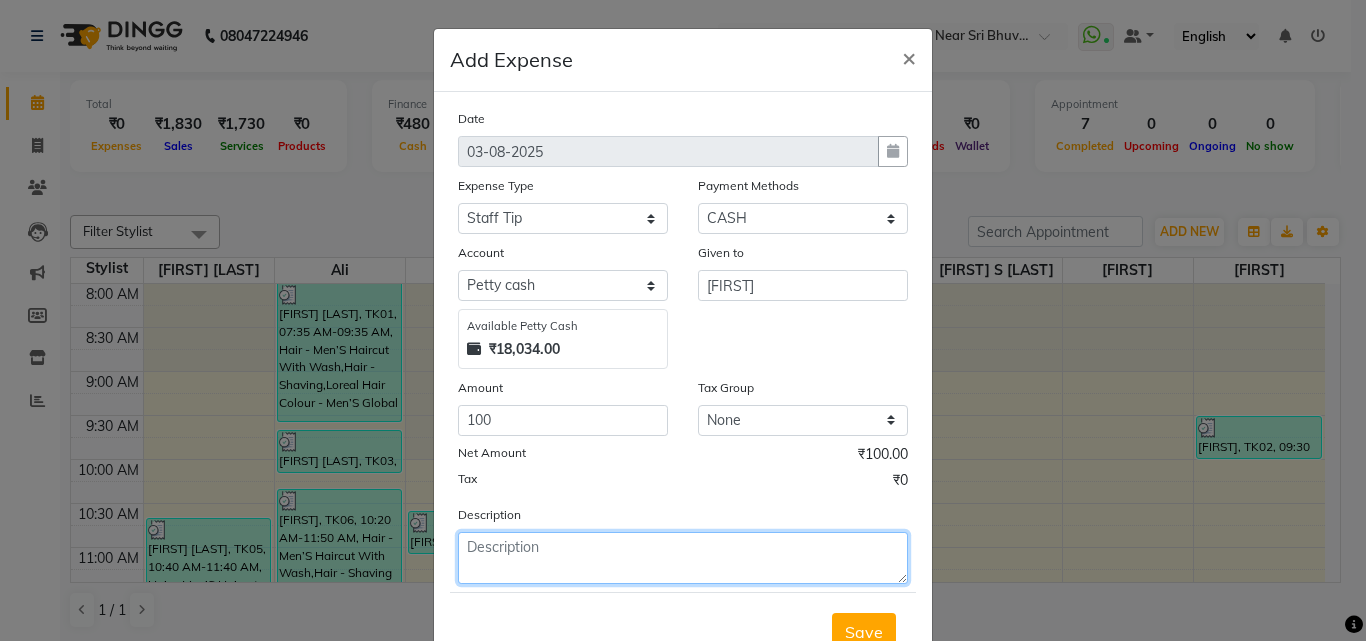 click 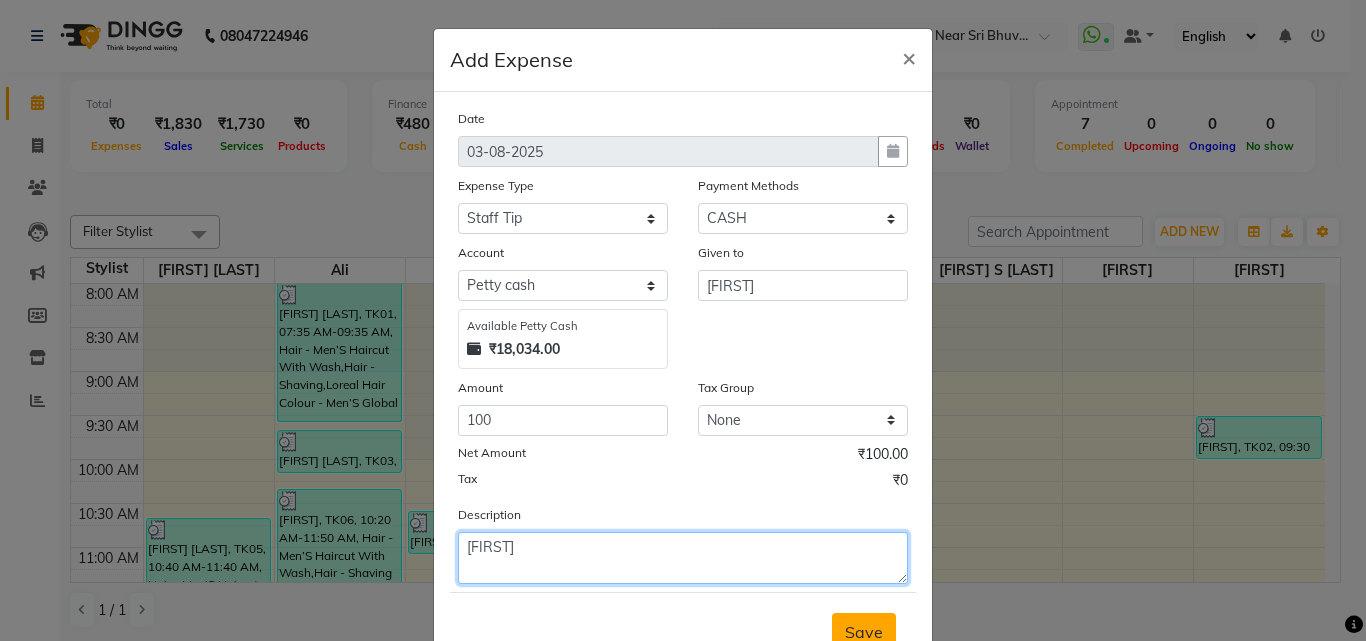 type on "[FIRST]" 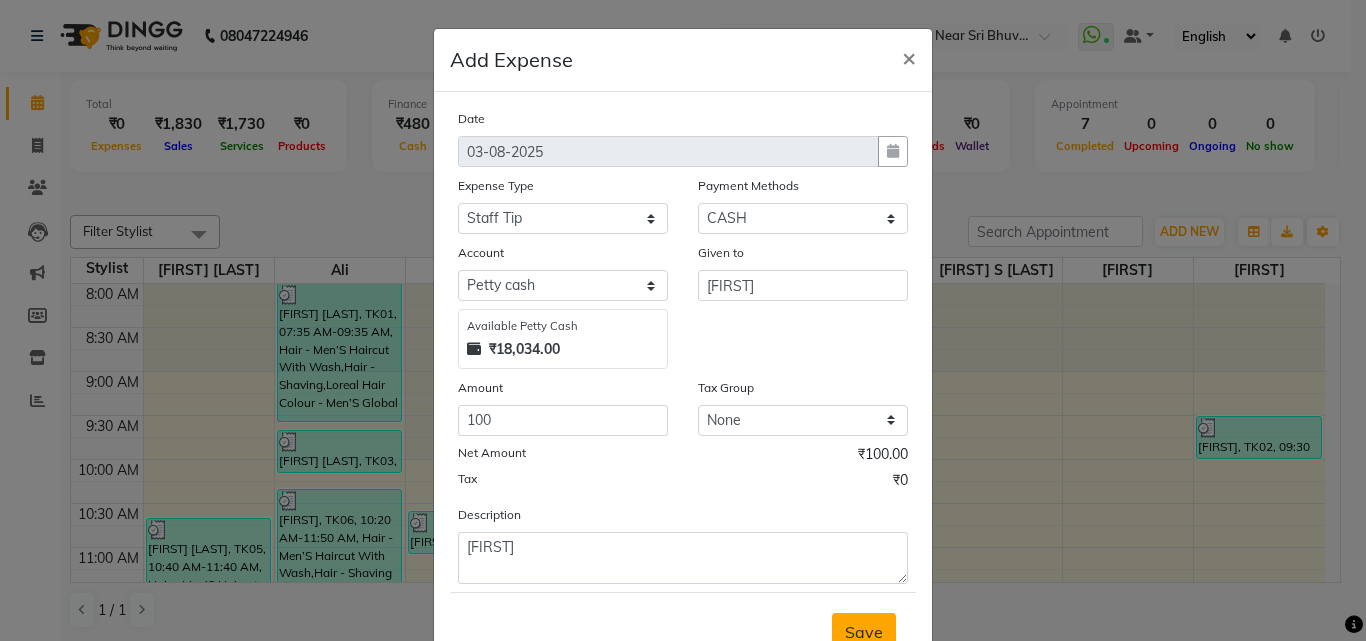 click on "Save" at bounding box center [864, 632] 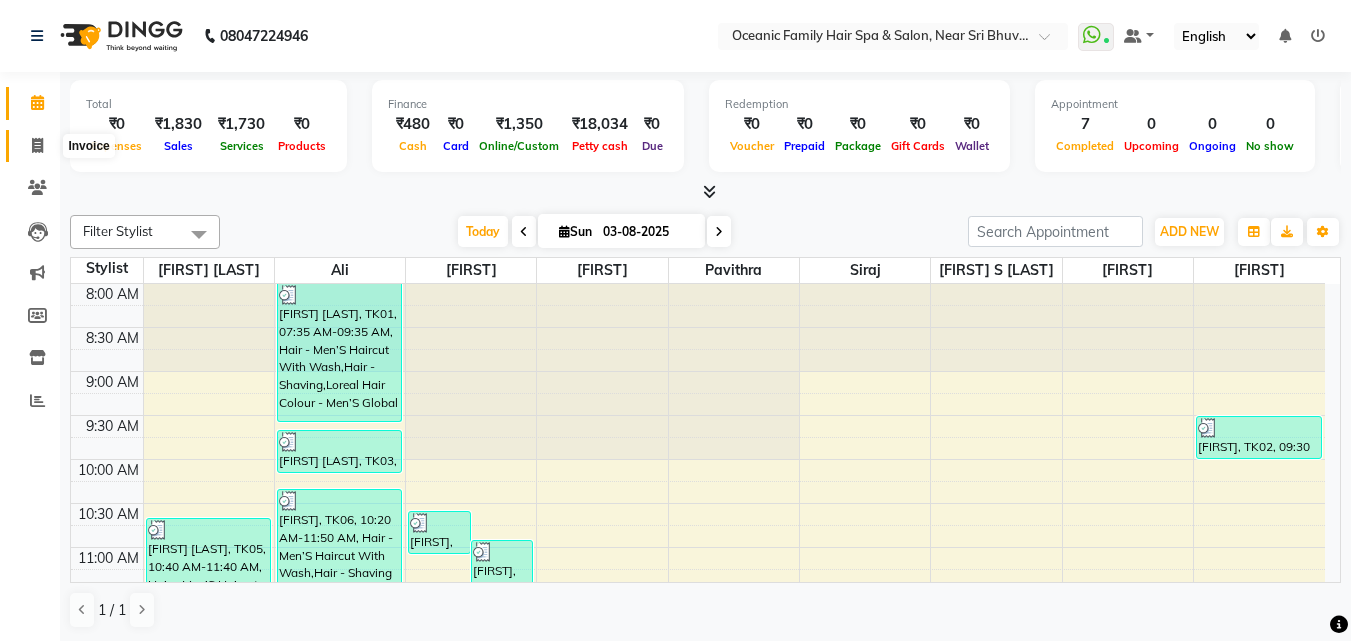 click 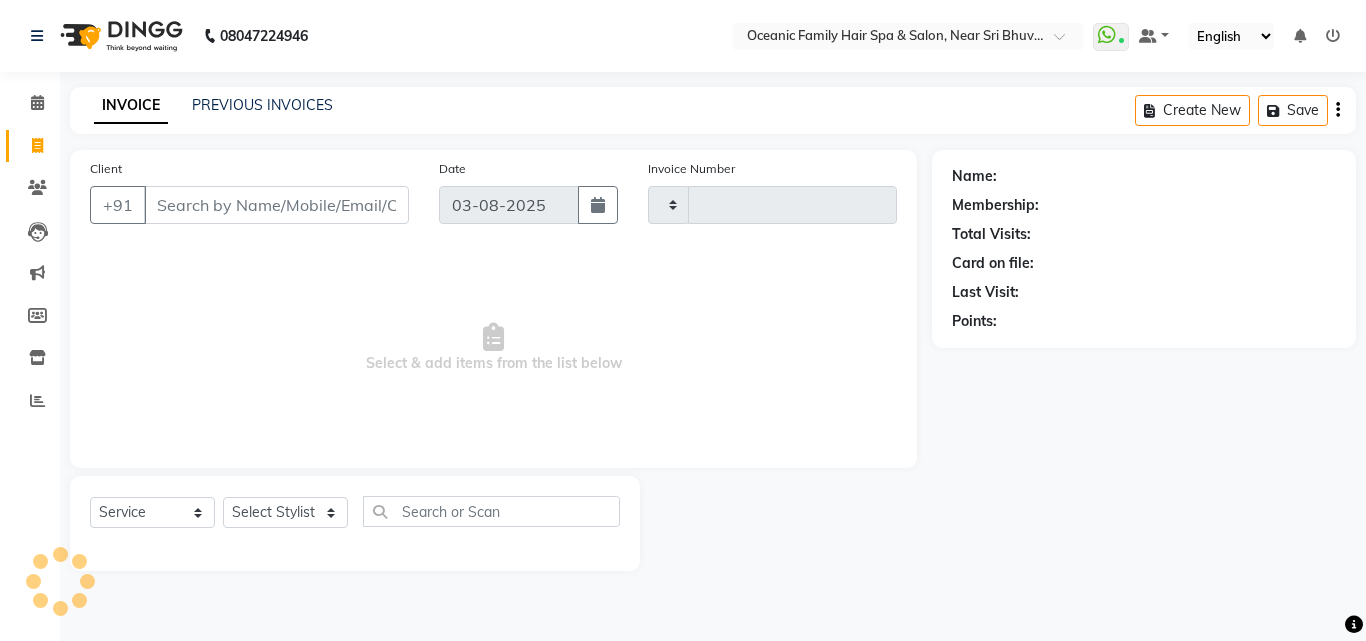 type on "2516" 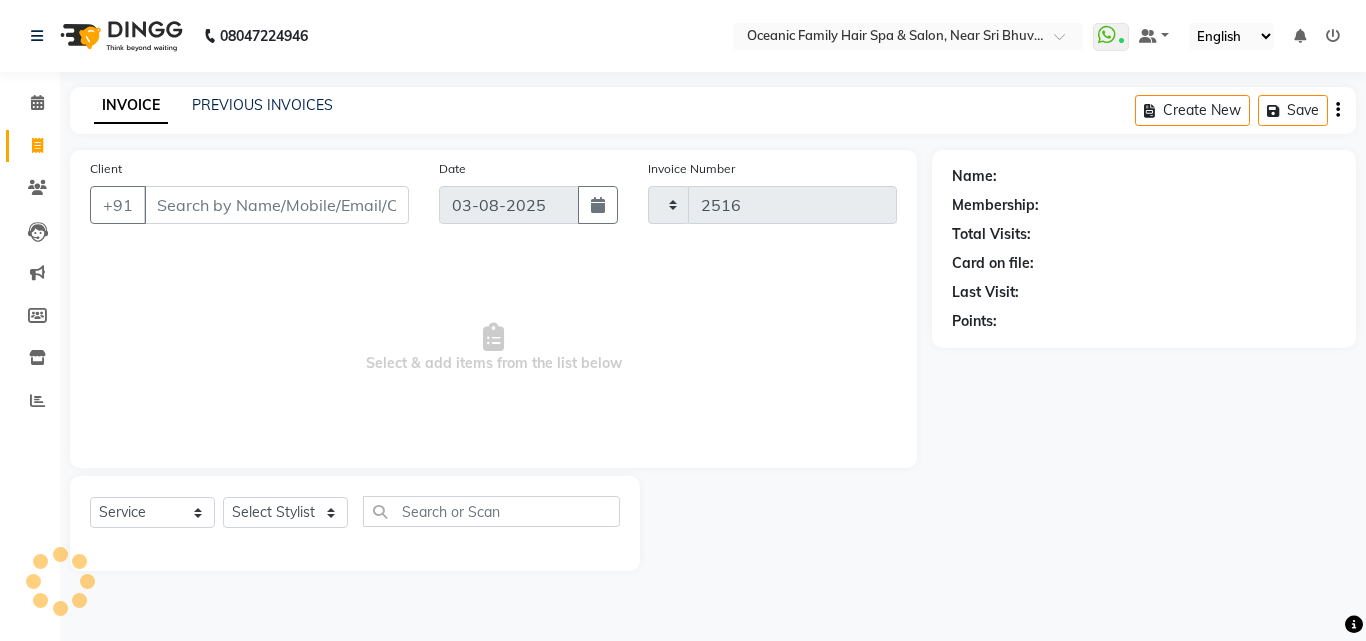 select on "4366" 